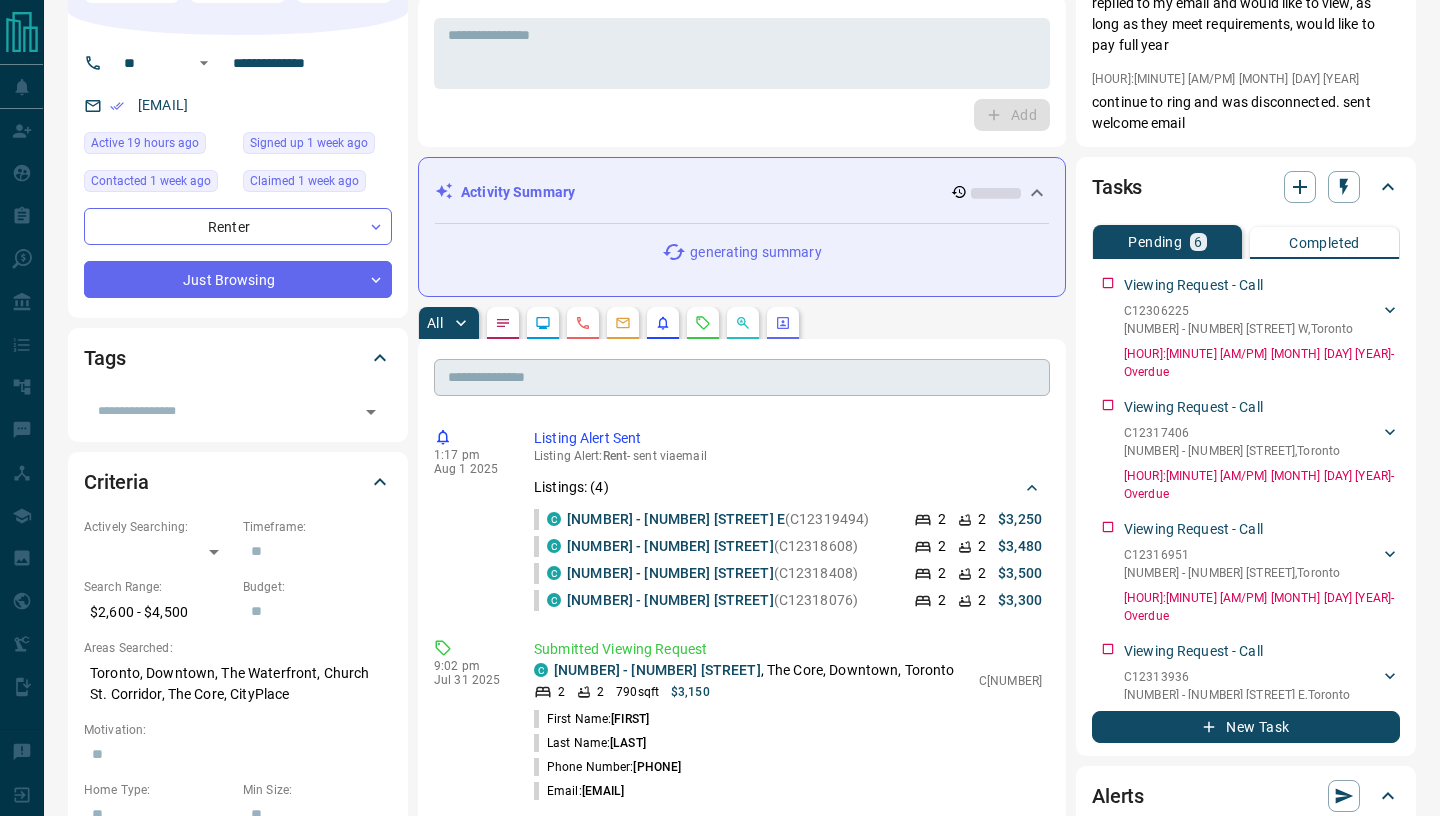 scroll, scrollTop: 81, scrollLeft: 0, axis: vertical 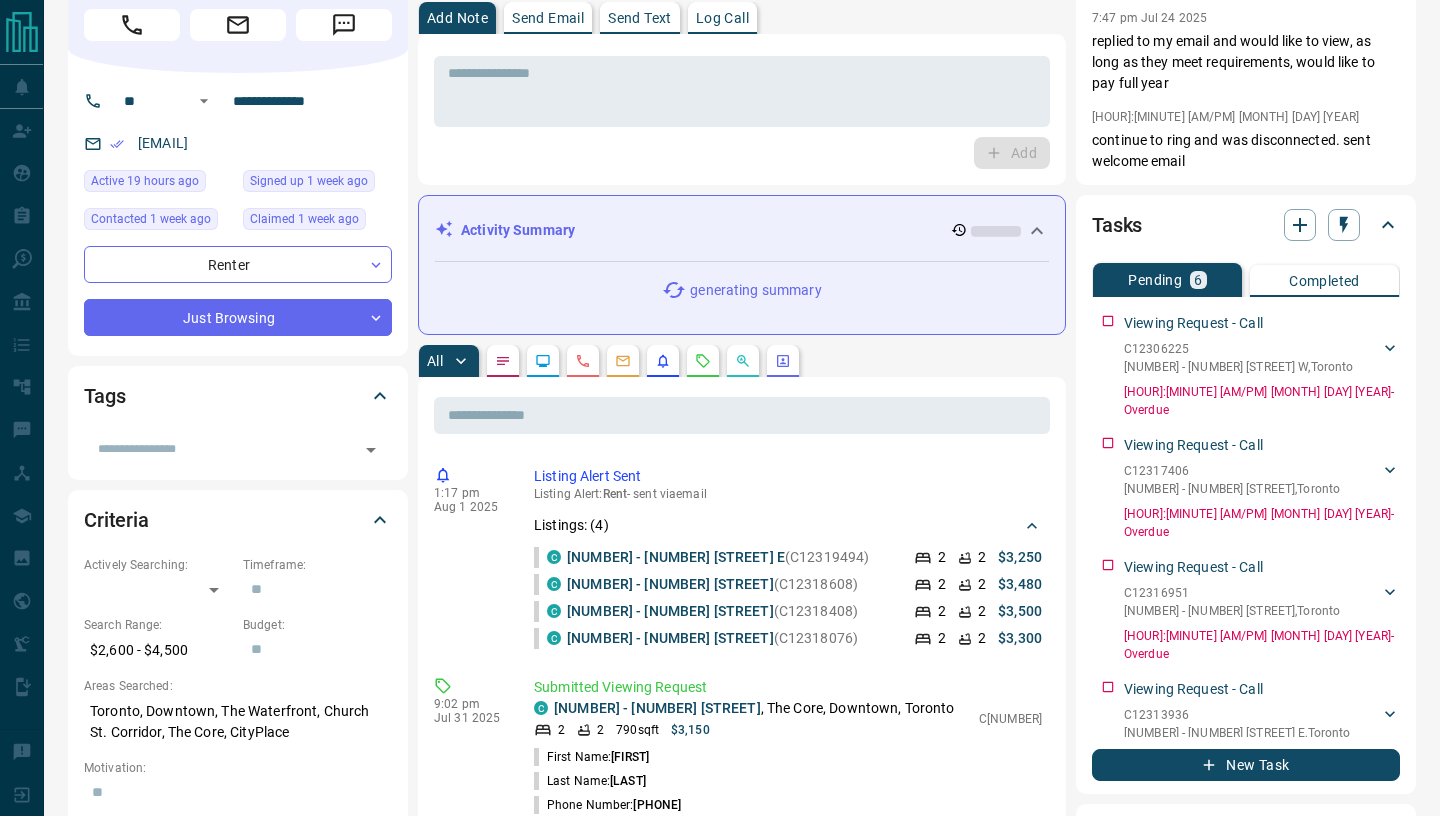 click 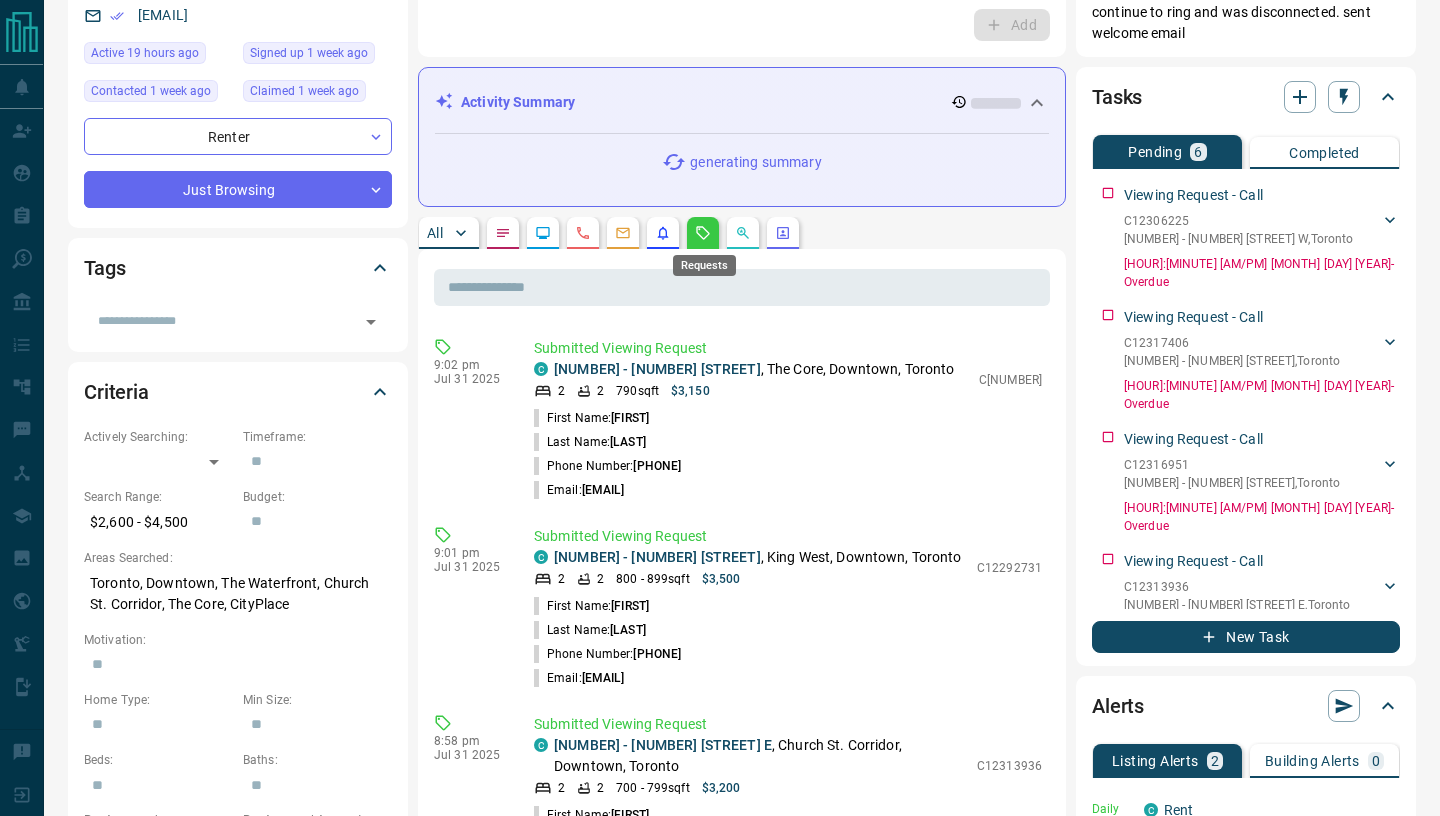 scroll, scrollTop: 220, scrollLeft: 0, axis: vertical 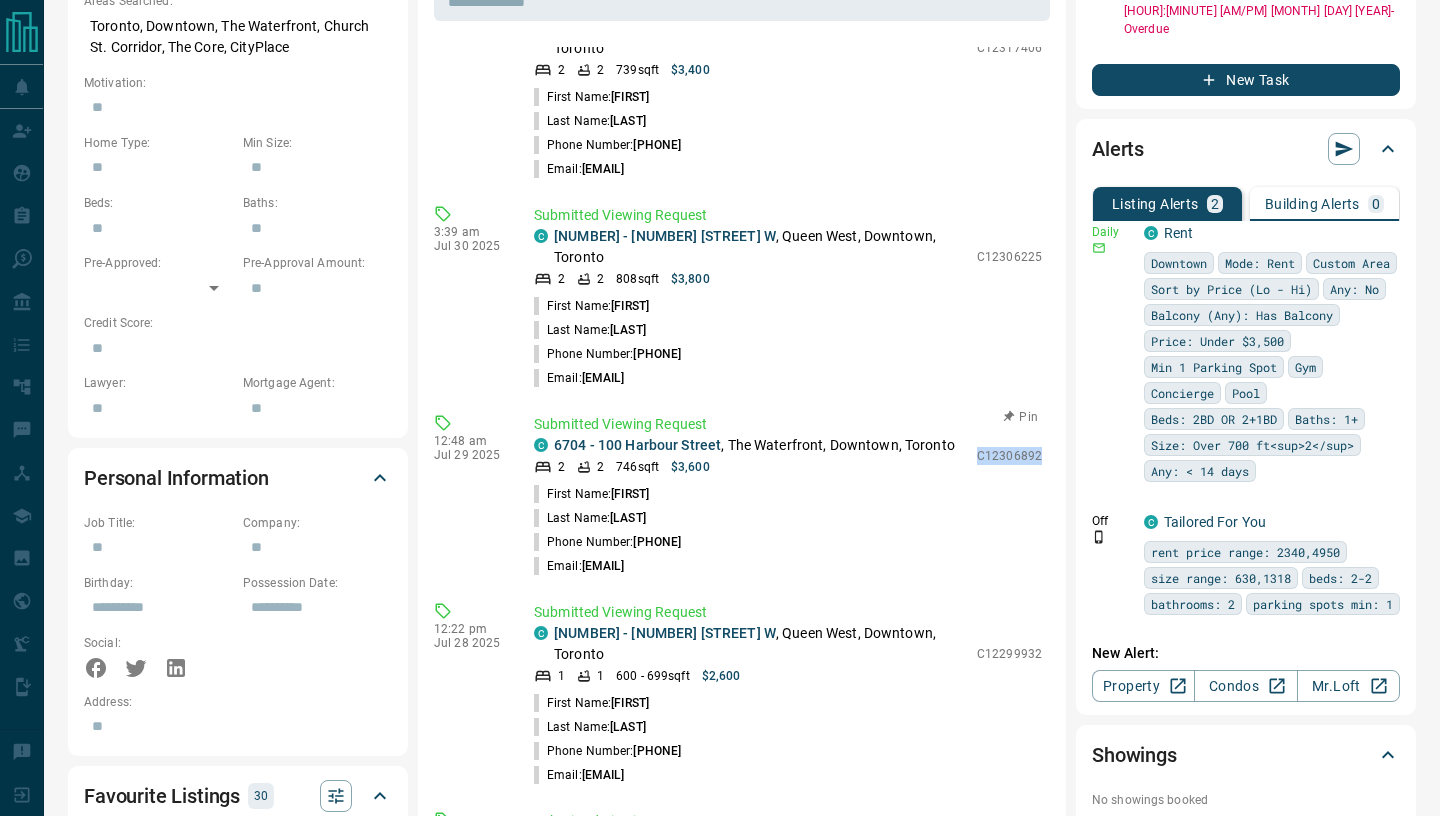 drag, startPoint x: 982, startPoint y: 373, endPoint x: 1045, endPoint y: 373, distance: 63 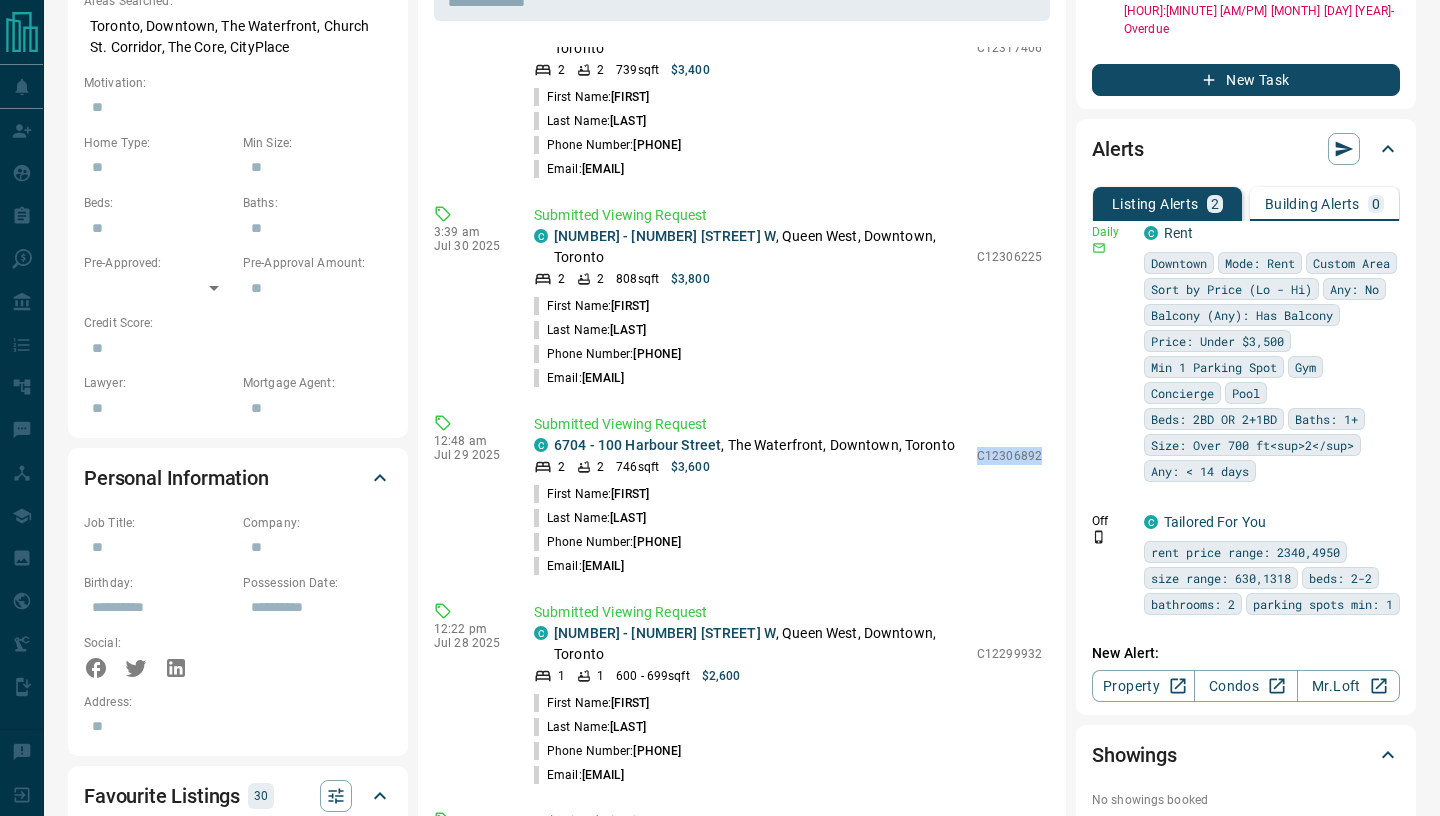 copy on "C12306892" 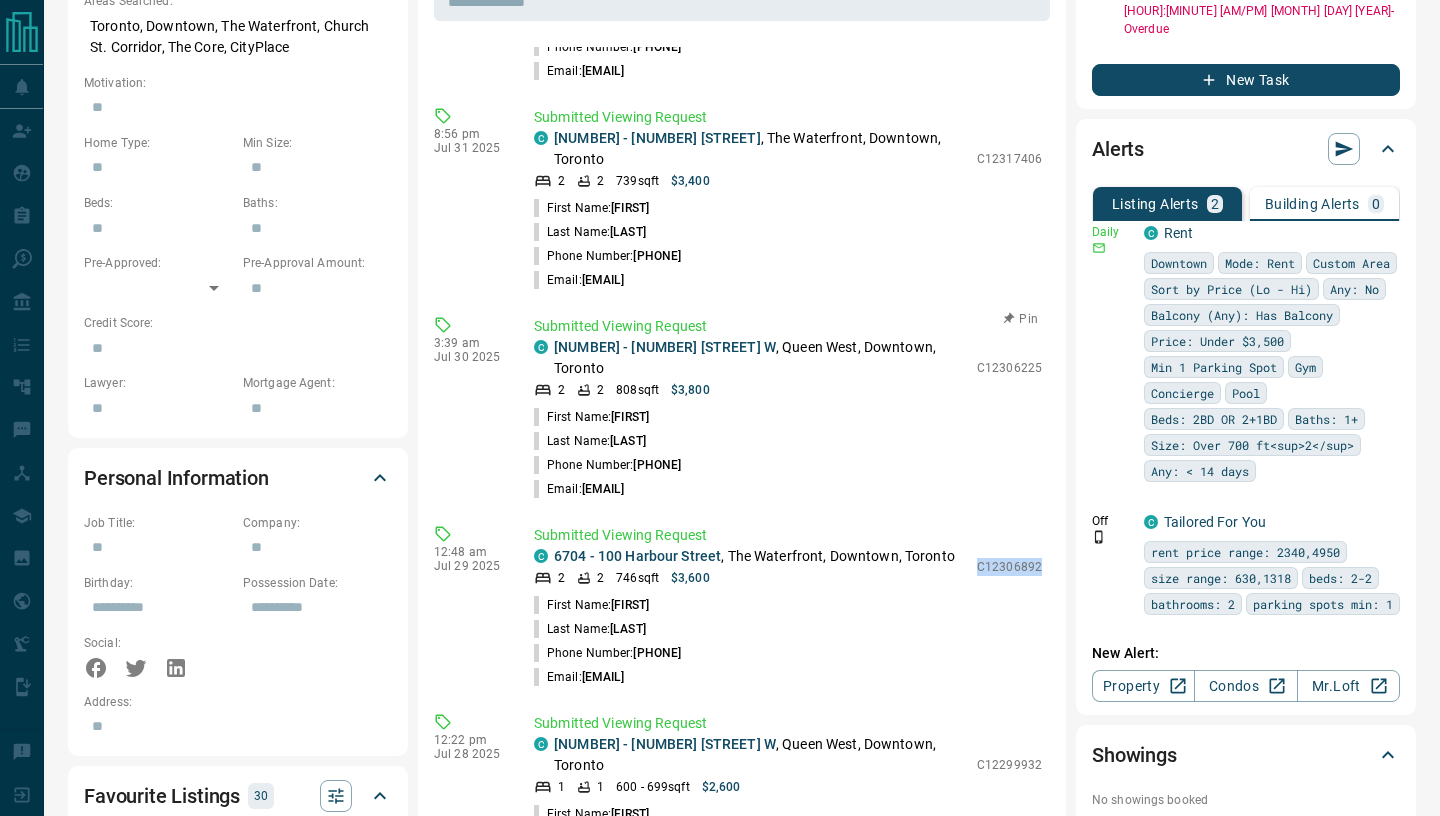 scroll, scrollTop: 705, scrollLeft: 0, axis: vertical 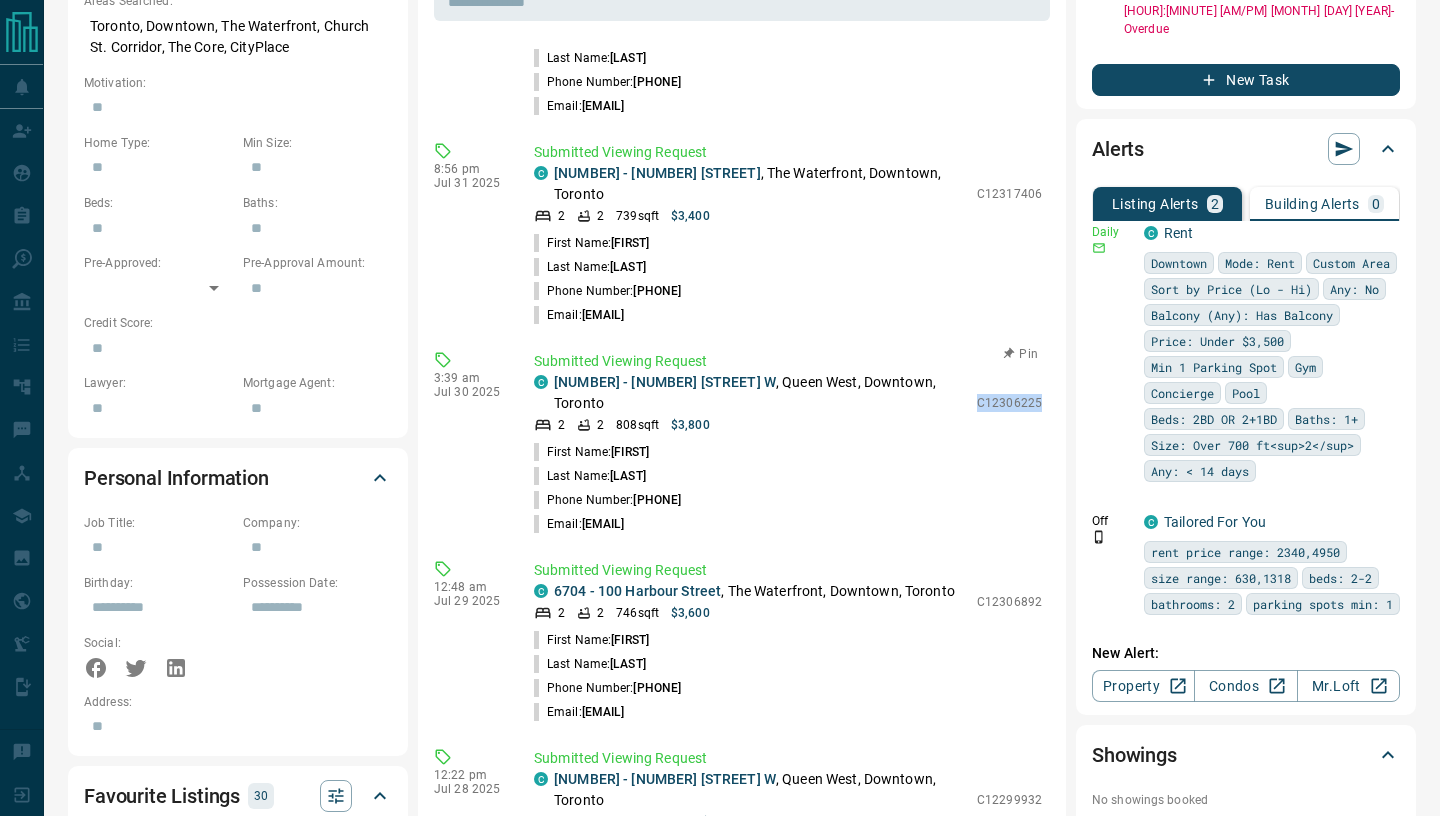 drag, startPoint x: 982, startPoint y: 324, endPoint x: 1044, endPoint y: 327, distance: 62.072536 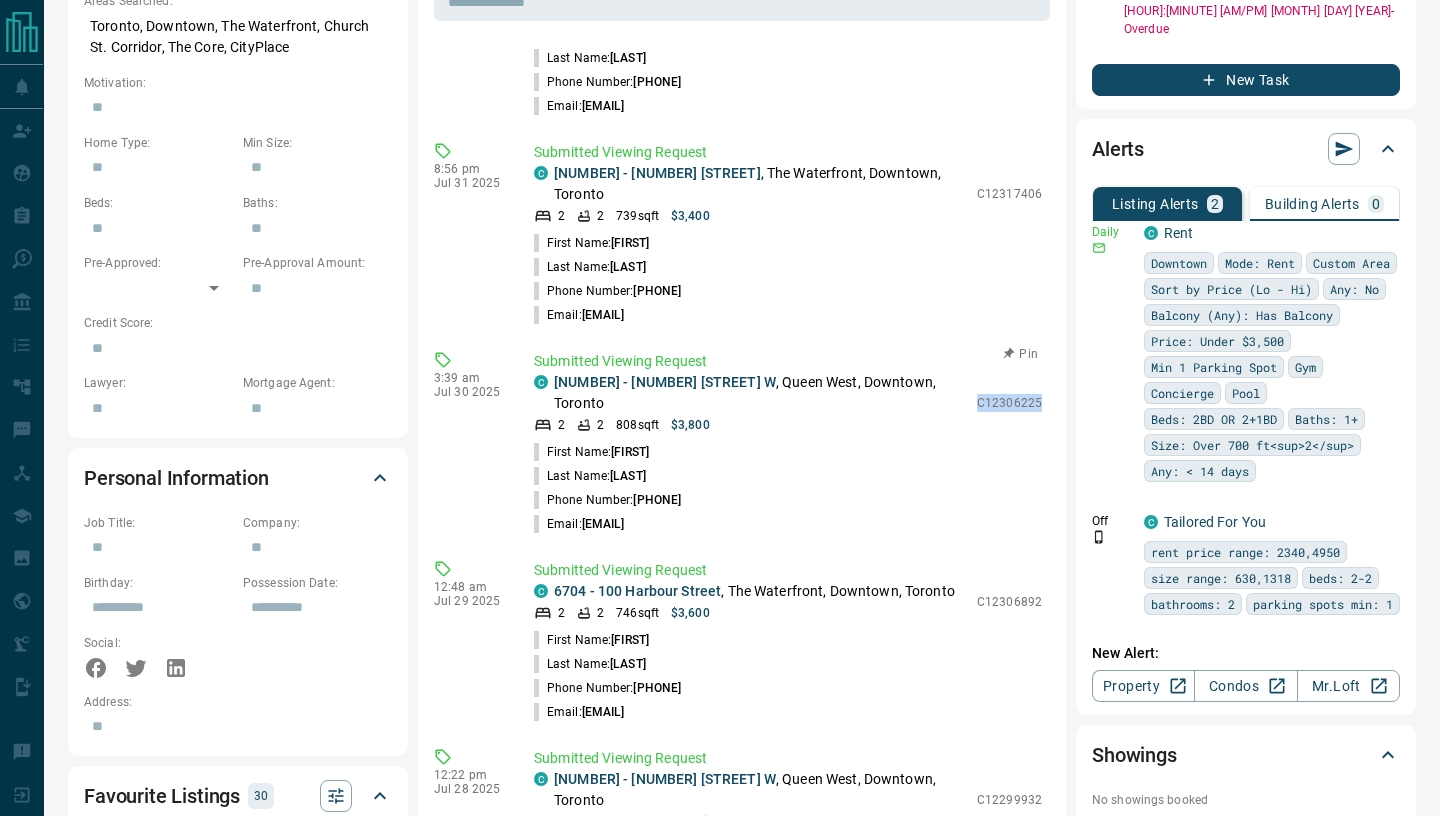 click on "Submitted Viewing Request C [NUMBER] - [NUMBER] [STREET] , [NEIGHBORHOOD], [NEIGHBORHOOD], [CITY] [ROOM COUNT] [ROOM COUNT] [SQFT] $[PRICE] C[NUMBER] First Name: [FIRST] Last Name: [LAST] Phone Number: [PHONE] Email: [EMAIL]" at bounding box center [792, 443] 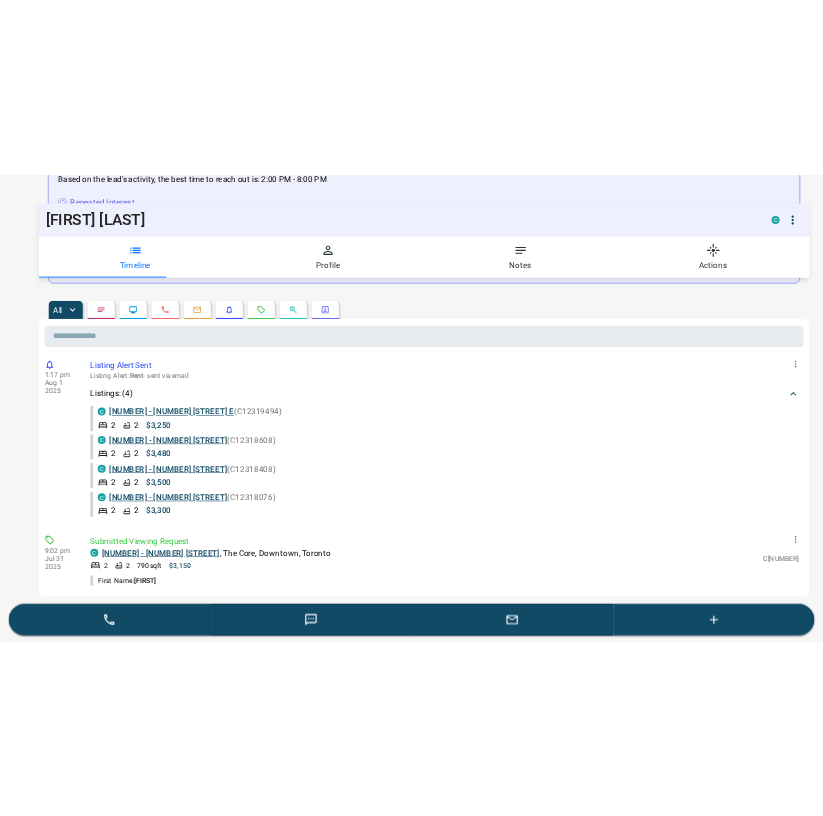 scroll, scrollTop: 555, scrollLeft: 0, axis: vertical 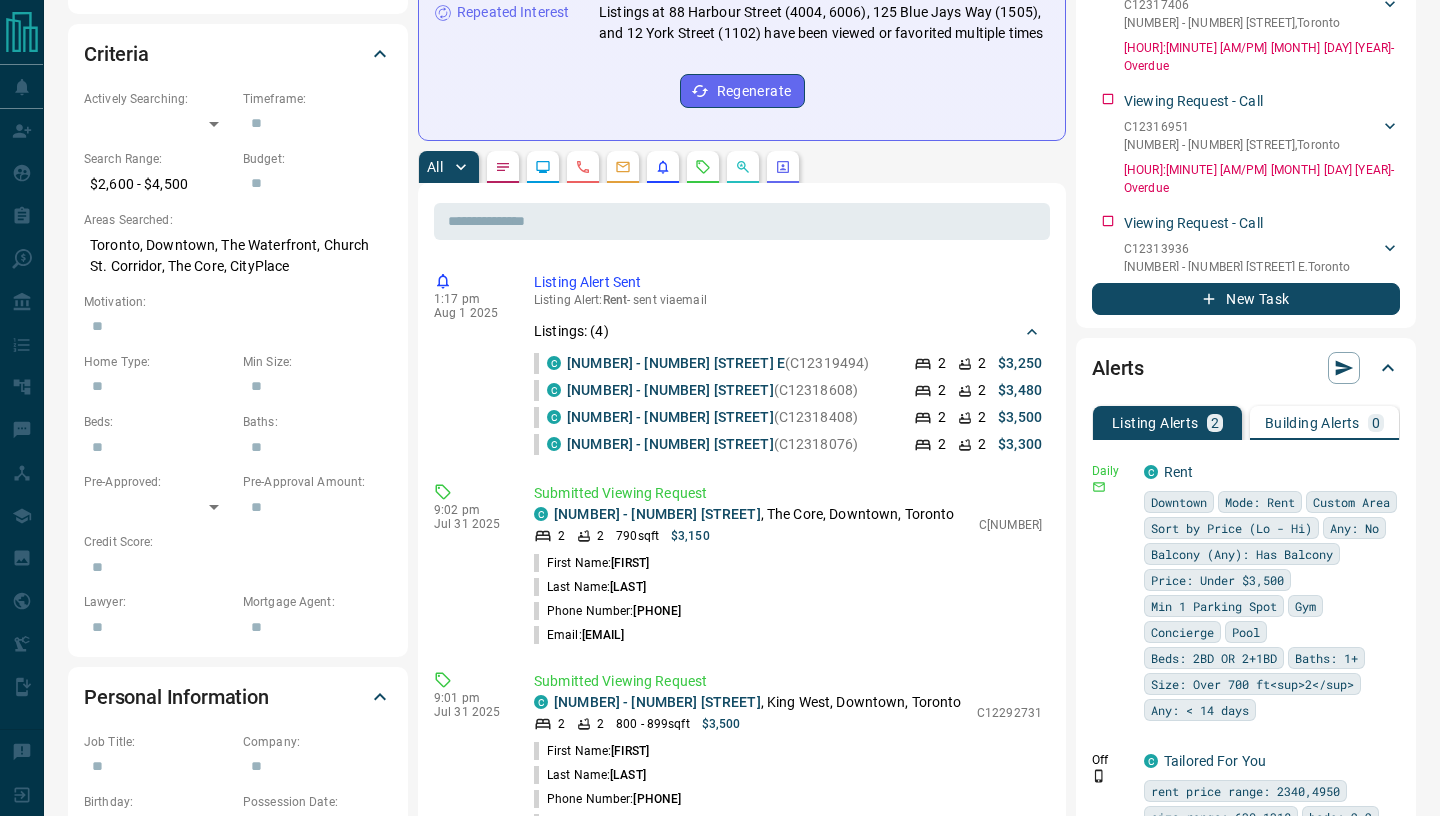 click 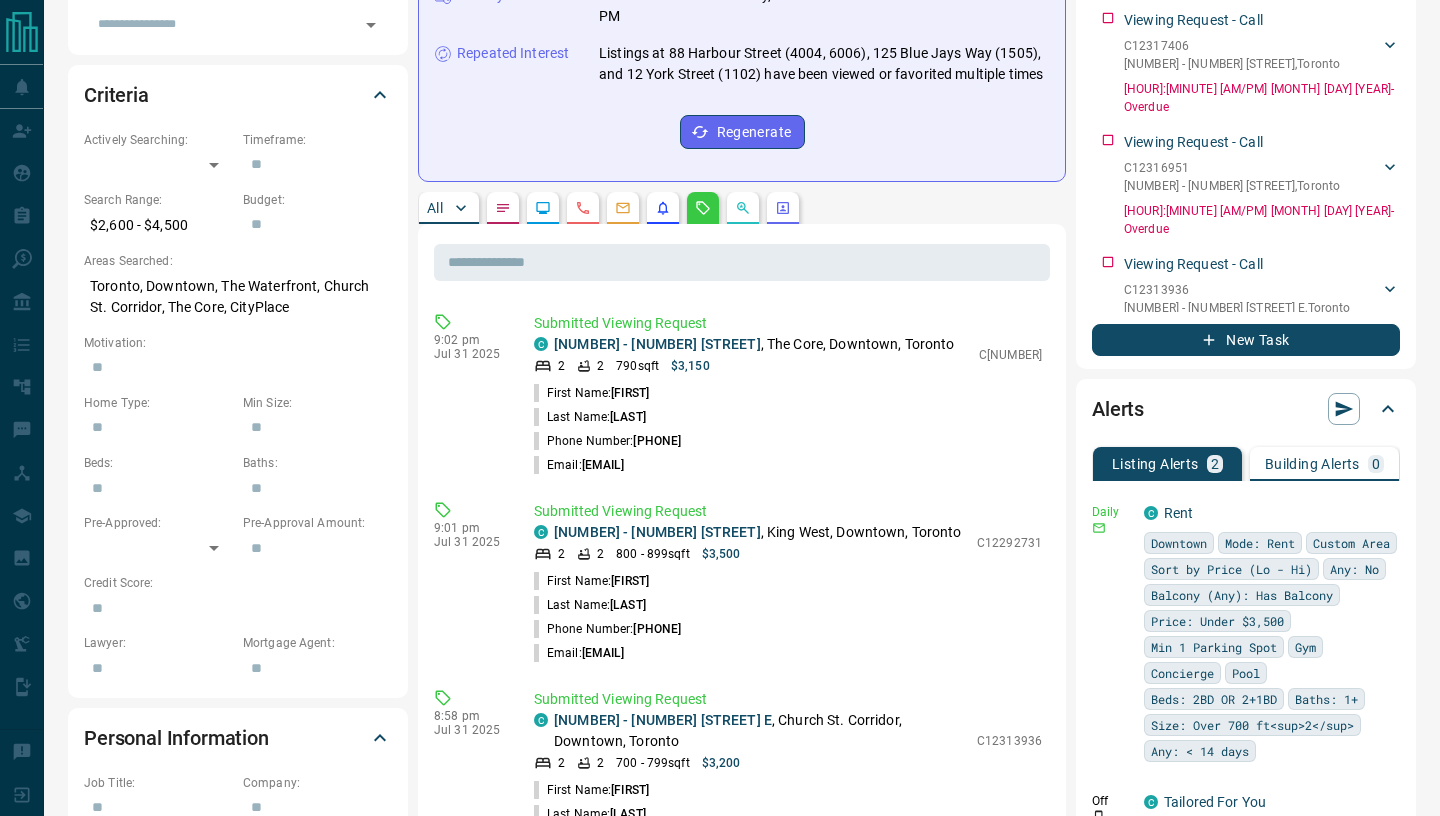 click on "​ [HOUR]:[MINUTE] [AM/PM] Submitted Viewing Request C [NUMBER] - [NUMBER] [STREET] , [NEIGHBORHOOD], [NEIGHBORHOOD], [CITY] [ROOM COUNT] [ROOM COUNT] [SQFT] $[PRICE] C[NUMBER] First Name: [FIRST] Last Name: [LAST] Phone Number: [PHONE] Email: [EMAIL] [HOUR]:[MINUTE] [AM/PM] Submitted Viewing Request C [NUMBER] - [NUMBER] [STREET] , [NEIGHBORHOOD], [NEIGHBORHOOD], [CITY] [ROOM COUNT] [ROOM COUNT] [SQFT] $[PRICE] C[NUMBER] First Name: [FIRST] Last Name: [LAST] Phone Number: [PHONE] Email: [EMAIL] [HOUR]:[MINUTE] [AM/PM] Submitted Viewing Request C [NUMBER] - [NUMBER] [STREET] , [NEIGHBORHOOD], [NEIGHBORHOOD], [CITY] [ROOM COUNT] [ROOM COUNT] [SQFT] $[PRICE] C[NUMBER] First Name: [FIRST] Last Name: [LAST] Phone Number: [PHONE] Email: [EMAIL] [HOUR]:[MINUTE] [AM/PM] Submitted Viewing Request C [NUMBER] - [NUMBER] [STREET] , [NEIGHBORHOOD], [NEIGHBORHOOD], [CITY] [ROOM COUNT] [ROOM COUNT] [SQFT] $[PRICE] C[NUMBER] First Name: [FIRST] Last Name: [LAST] Phone Number: [PHONE] Email: [EMAIL] [HOUR]:[MINUTE] [AM/PM] Submitted Viewing Request C [NUMBER] - [NUMBER] [STREET] [ROOM COUNT] [ROOM COUNT]" at bounding box center (742, 1075) 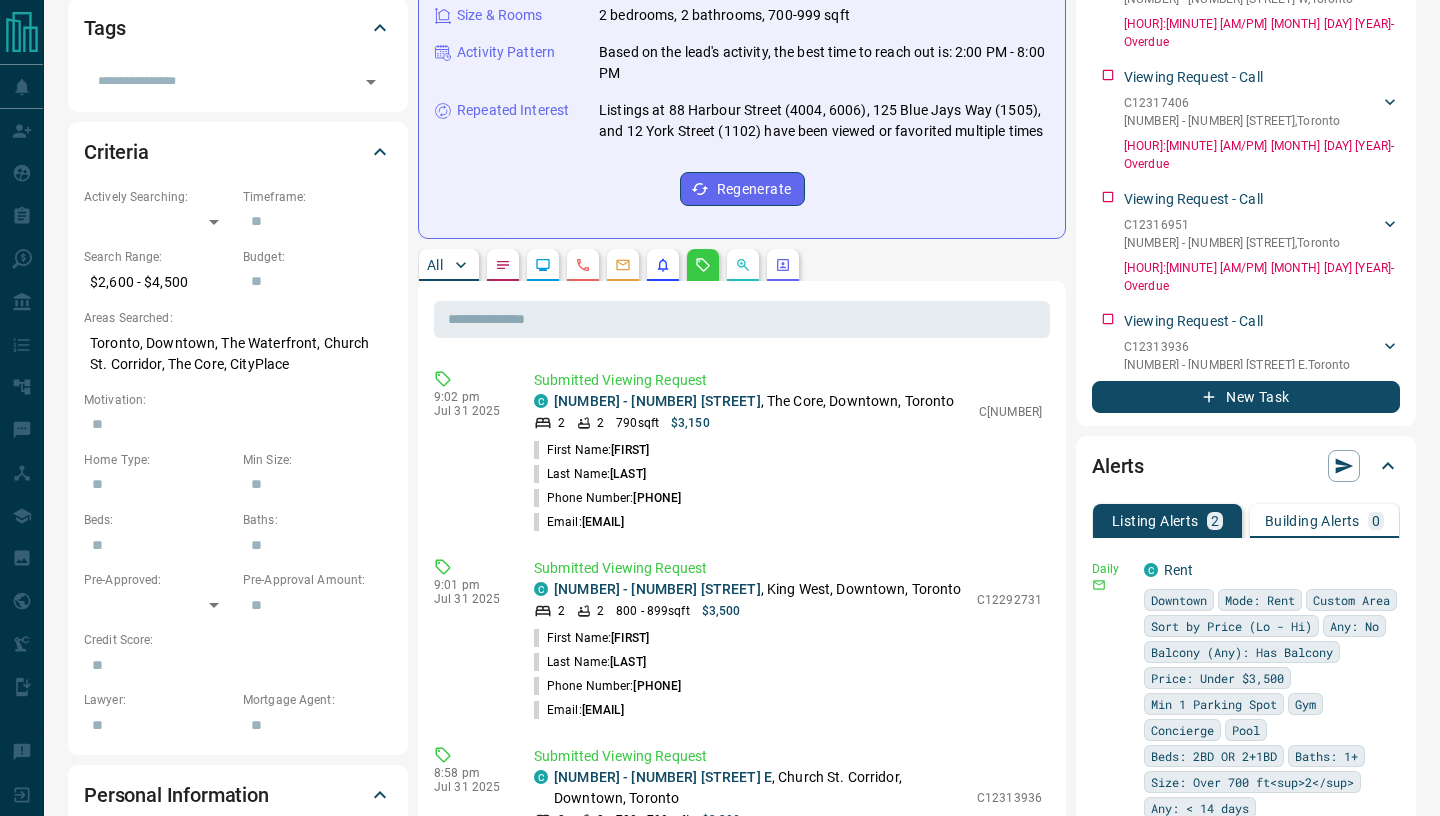 scroll, scrollTop: 448, scrollLeft: 0, axis: vertical 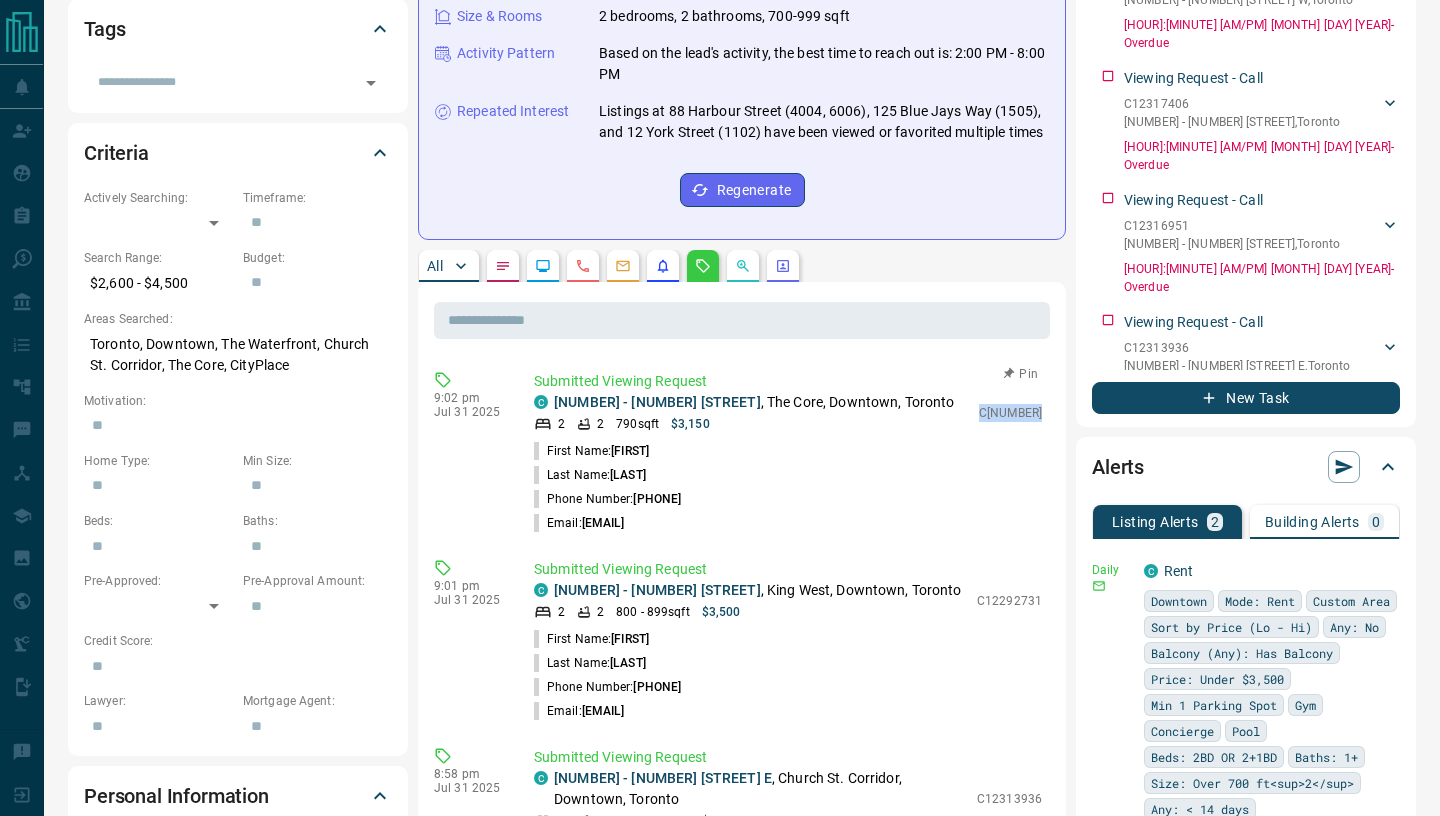 drag, startPoint x: 979, startPoint y: 413, endPoint x: 1043, endPoint y: 417, distance: 64.12488 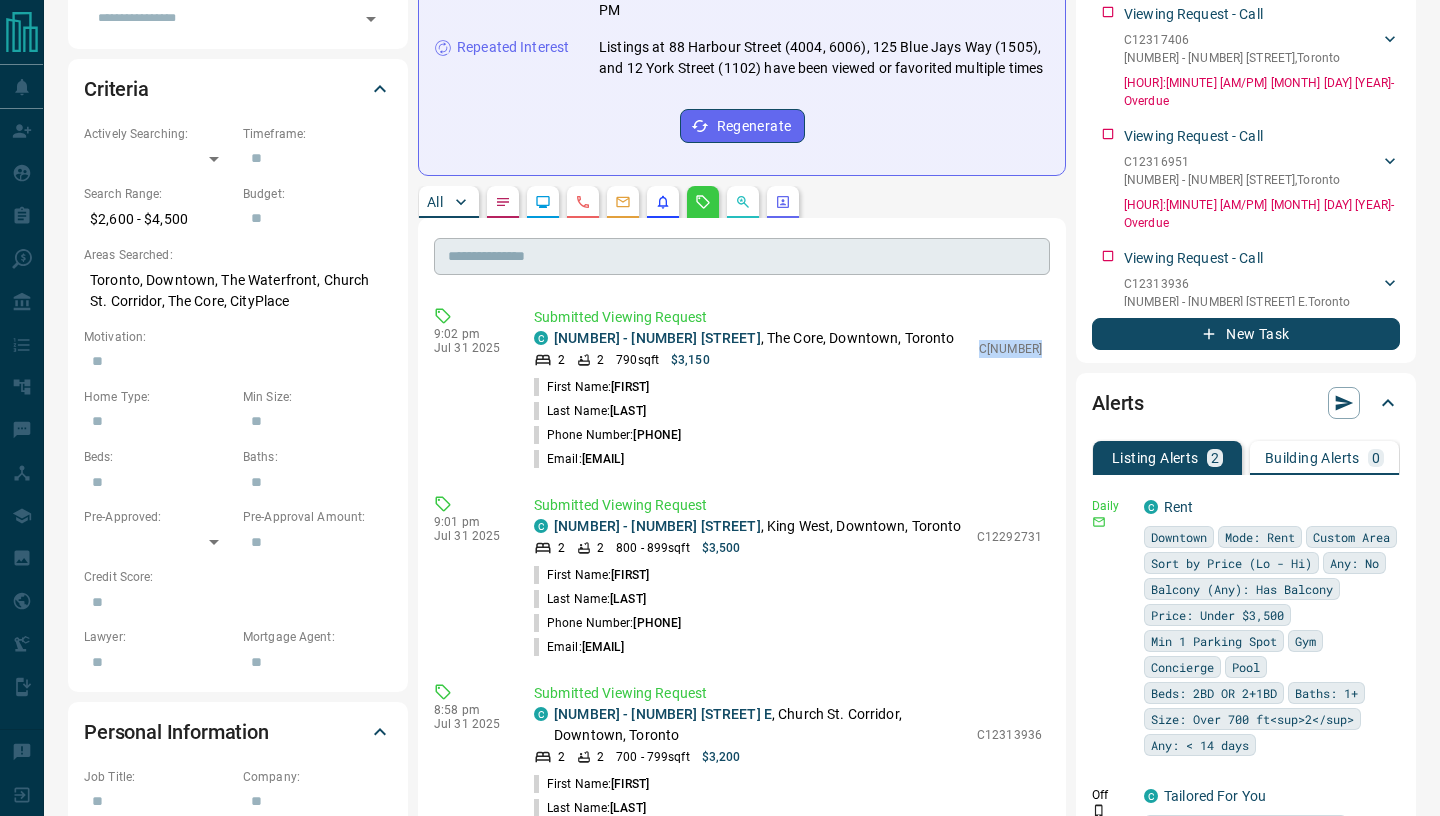 scroll, scrollTop: 534, scrollLeft: 0, axis: vertical 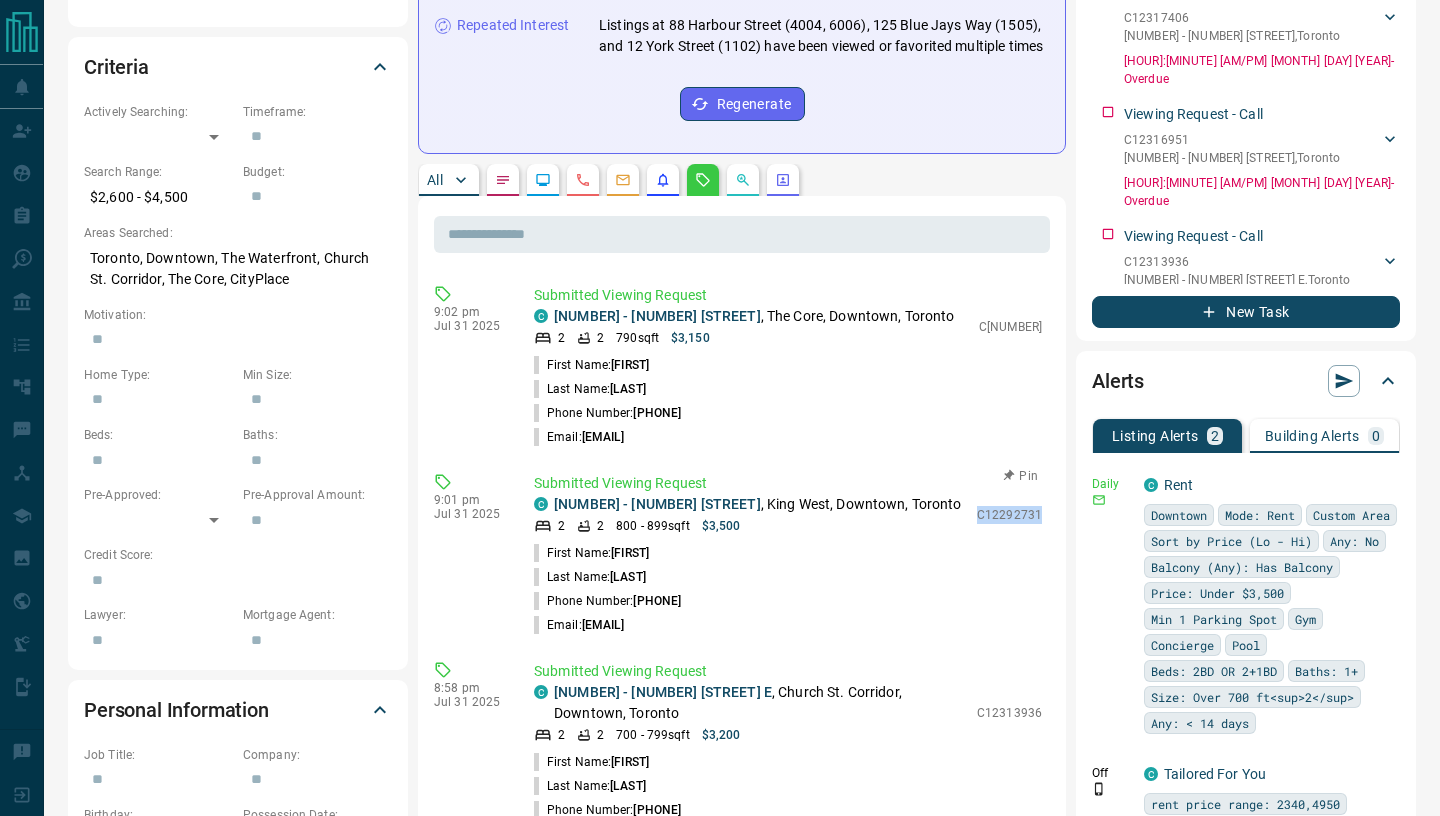 drag, startPoint x: 979, startPoint y: 513, endPoint x: 1044, endPoint y: 519, distance: 65.27634 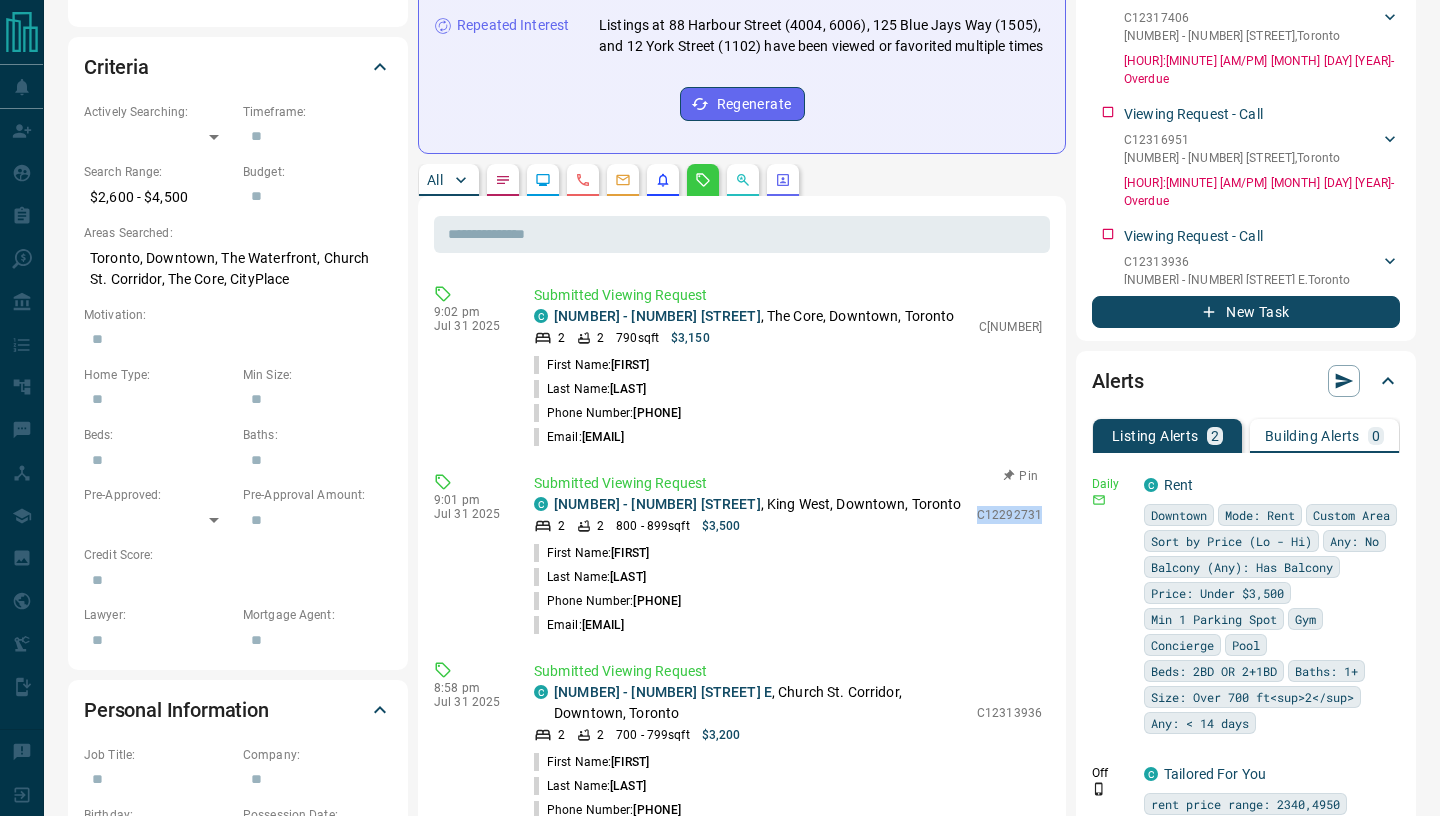 click on "Submitted Viewing Request C [NUMBER] - [NUMBER] [STREET] , [NEIGHBORHOOD], [NEIGHBORHOOD], [CITY] [ROOM COUNT] [ROOM COUNT] [SQFT] $[PRICE] C[NUMBER] First Name: [FIRST] Last Name: [LAST] Phone Number: [PHONE] Email: [EMAIL]" at bounding box center [792, 555] 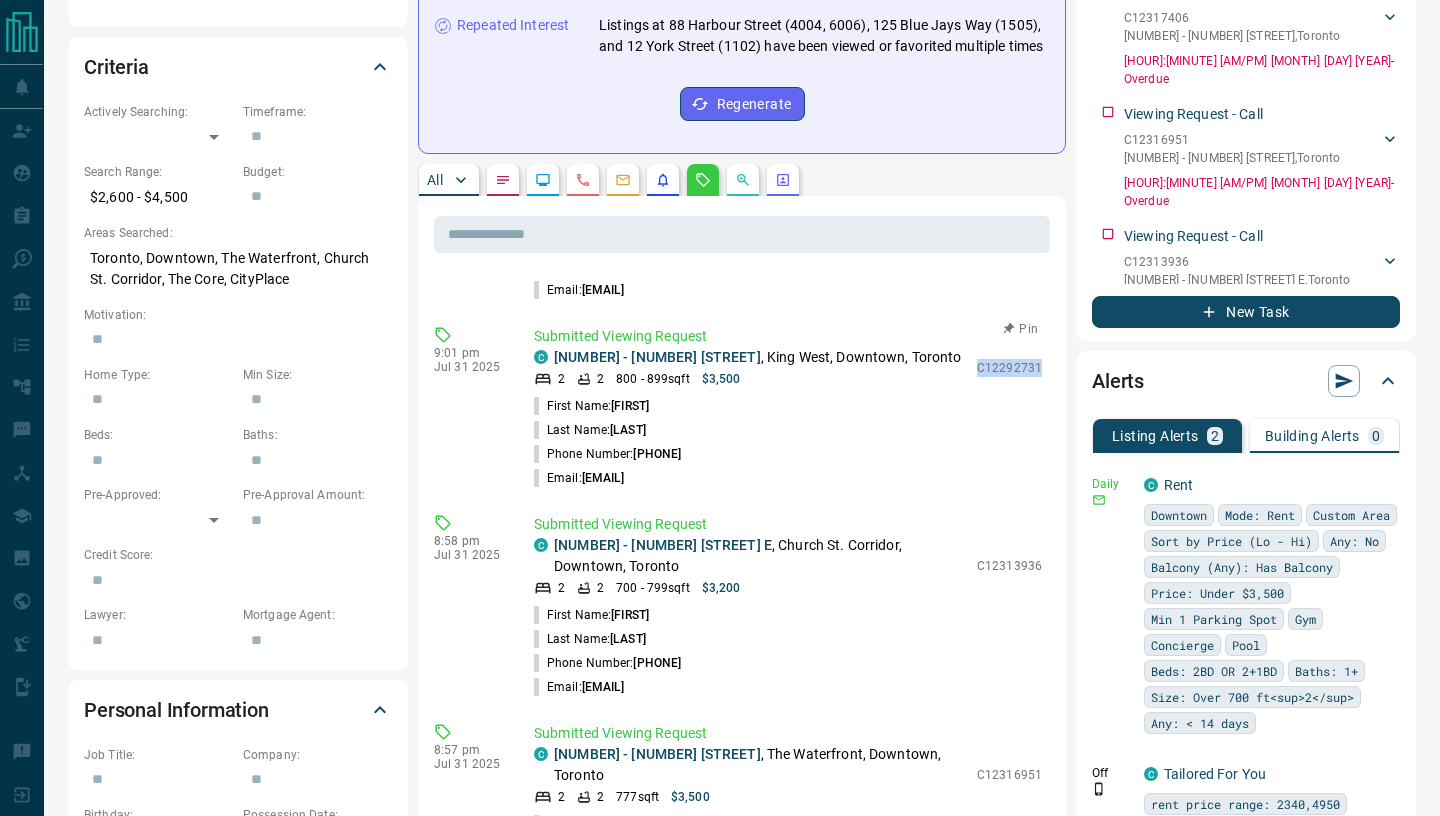 scroll, scrollTop: 164, scrollLeft: 0, axis: vertical 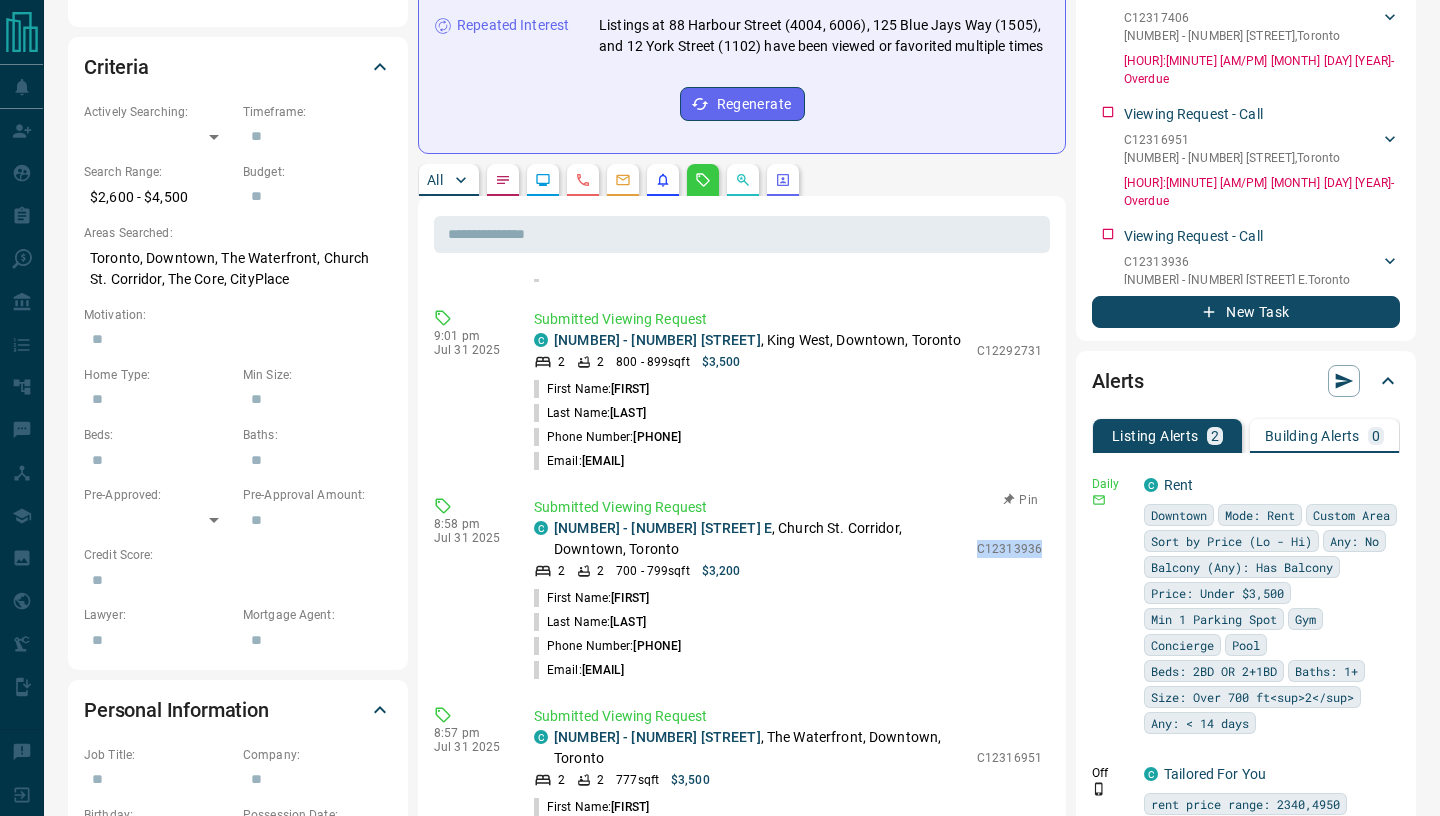 drag, startPoint x: 982, startPoint y: 535, endPoint x: 1043, endPoint y: 542, distance: 61.400326 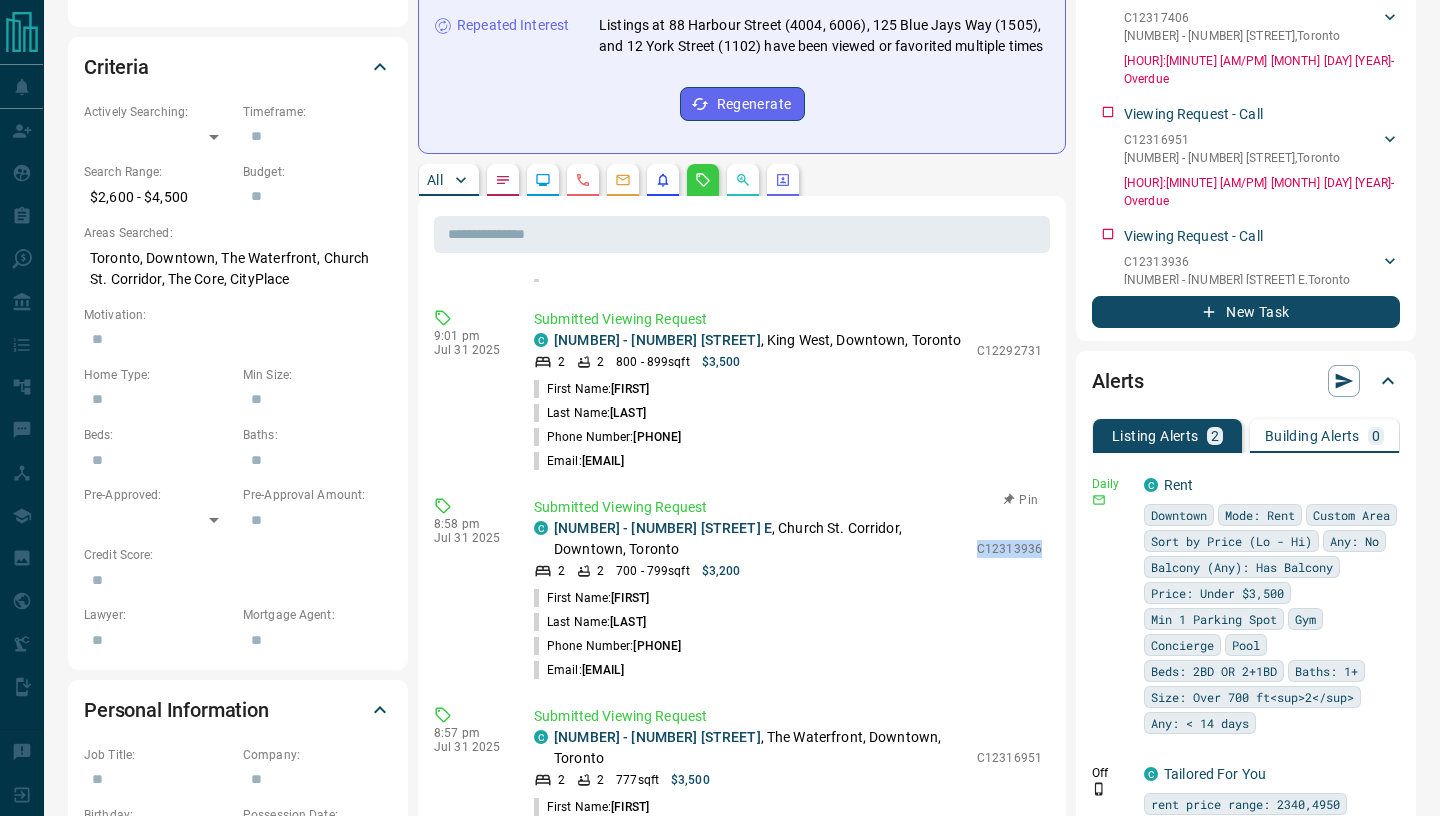 click on "Submitted Viewing Request C [NUMBER] - [NUMBER] [STREET] , [NEIGHBORHOOD], [NEIGHBORHOOD], [CITY] 2 2 [SQFT] $ [PRICE] C[NUMBER] First Name: [FIRST] Last Name: [LAST] Phone Number: [PHONE] Email: [EMAIL]" at bounding box center (792, 589) 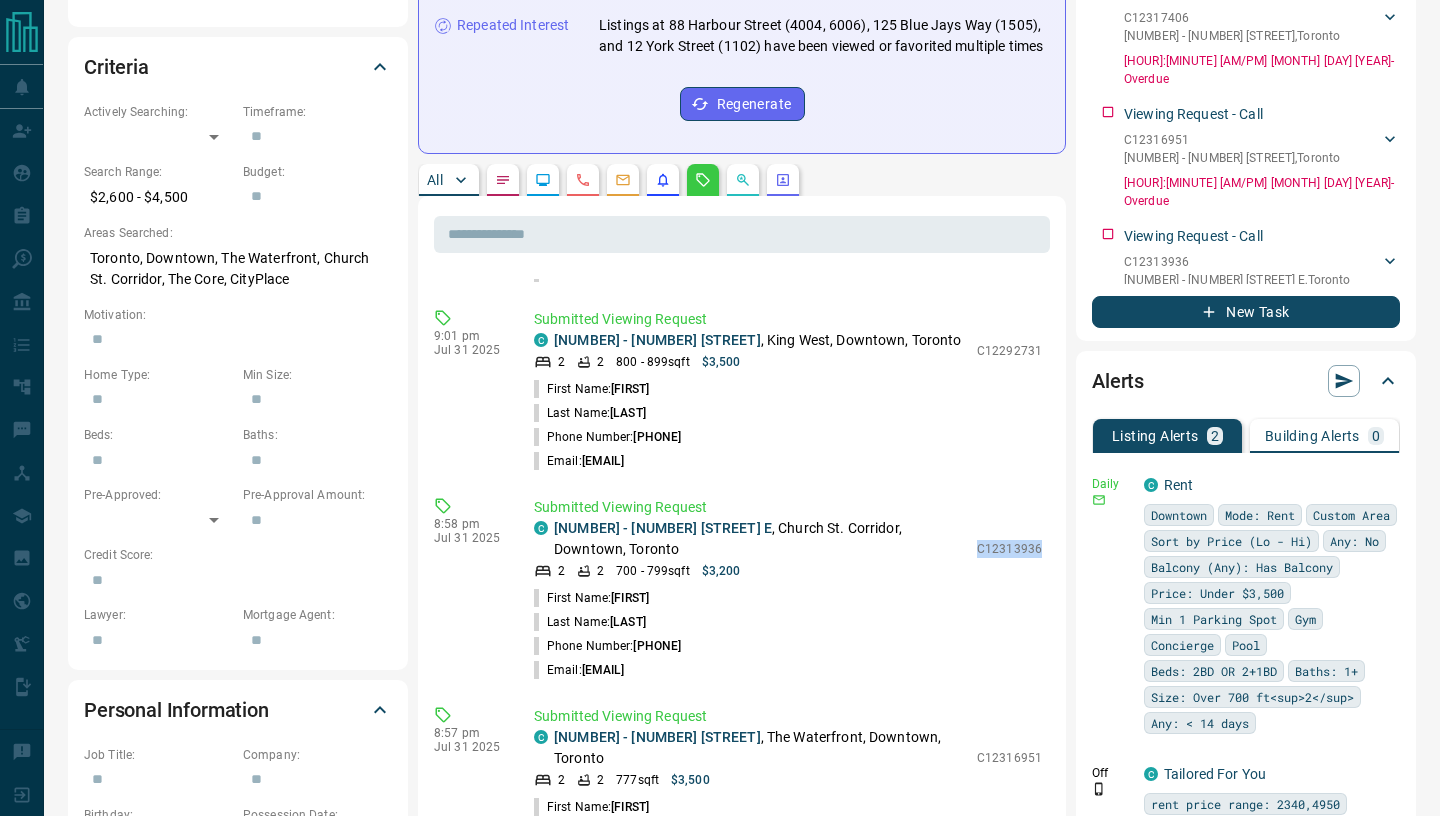 copy on "C12313936" 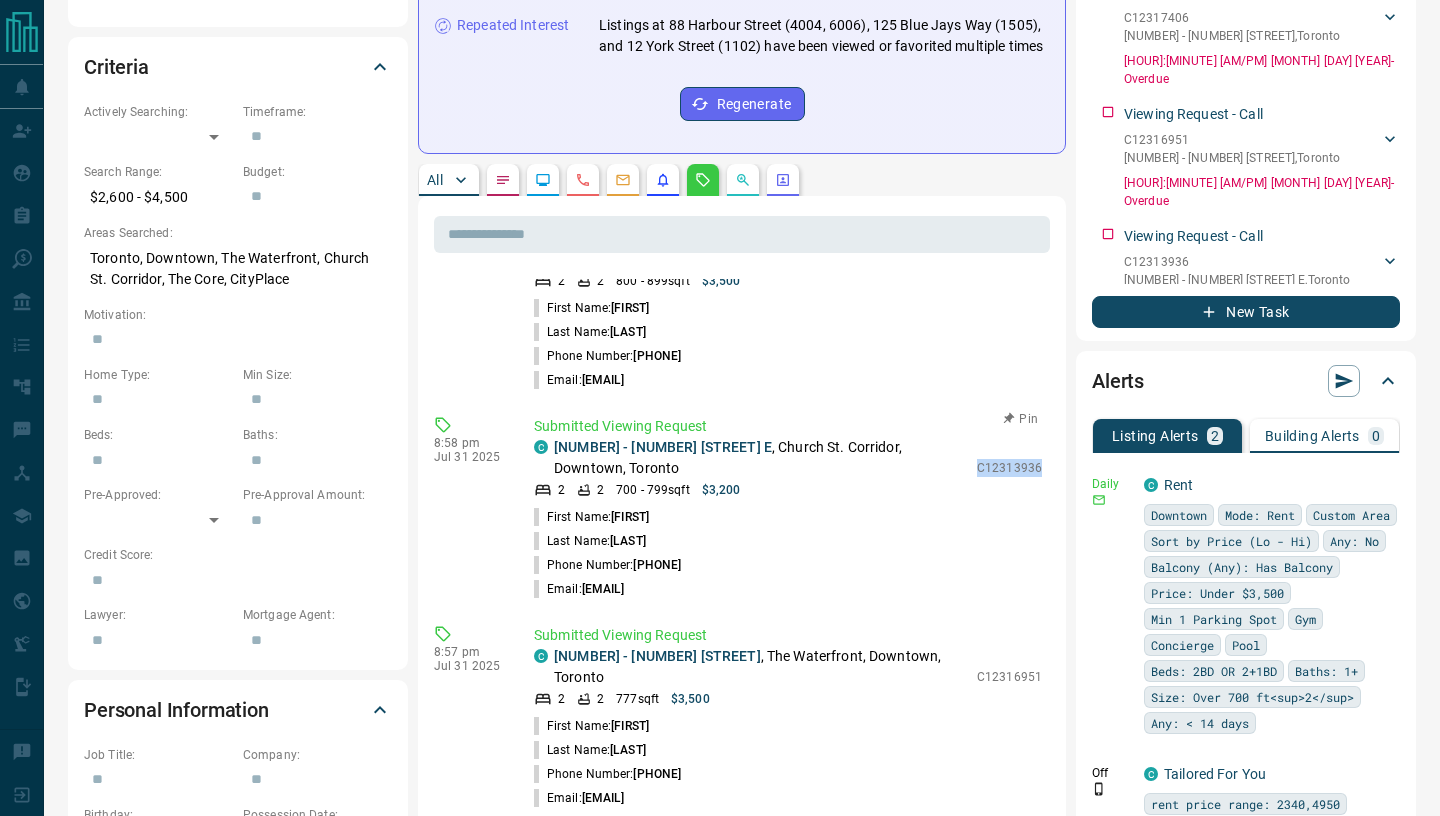 scroll, scrollTop: 259, scrollLeft: 0, axis: vertical 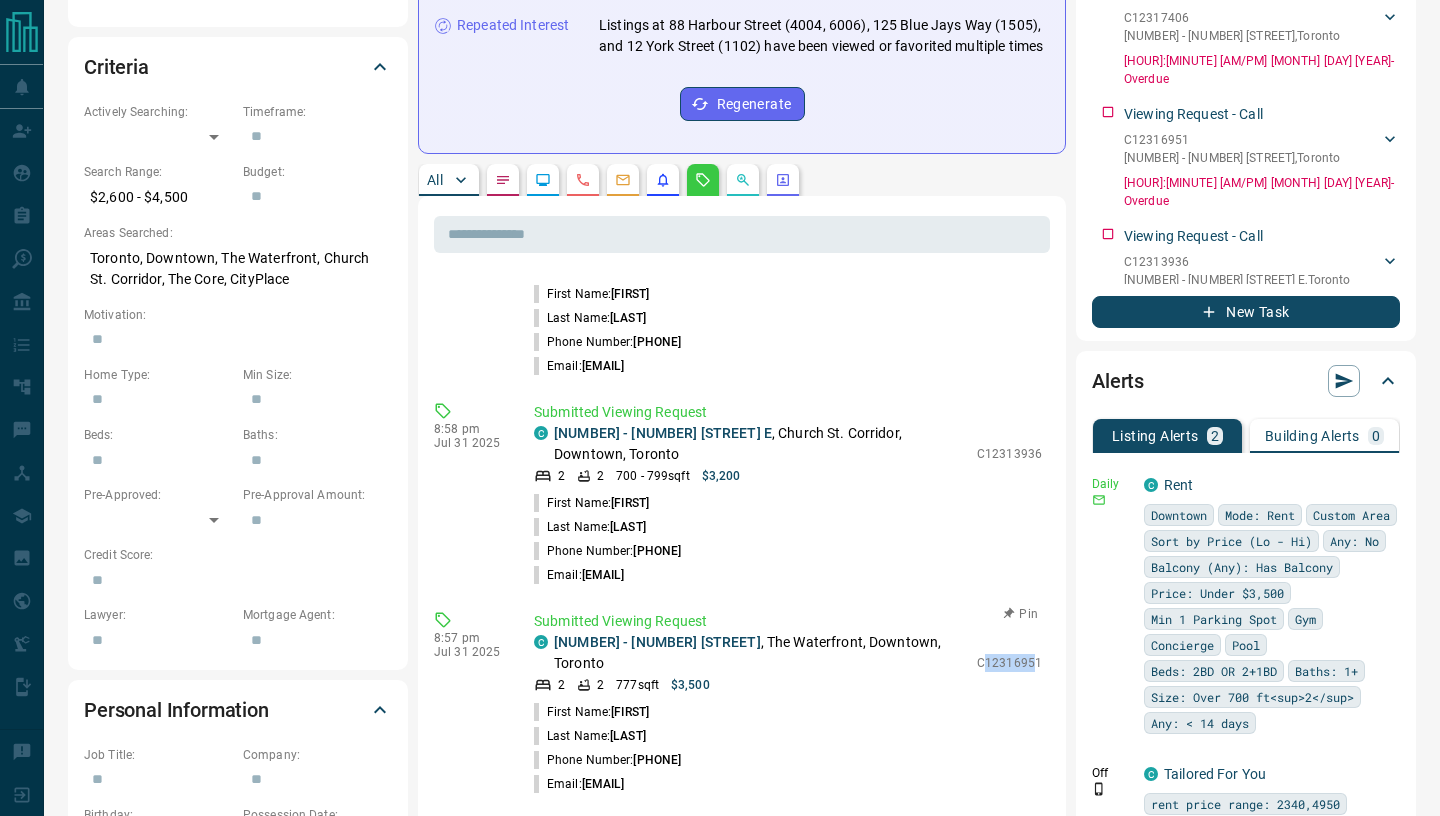 drag, startPoint x: 984, startPoint y: 631, endPoint x: 1031, endPoint y: 633, distance: 47.042534 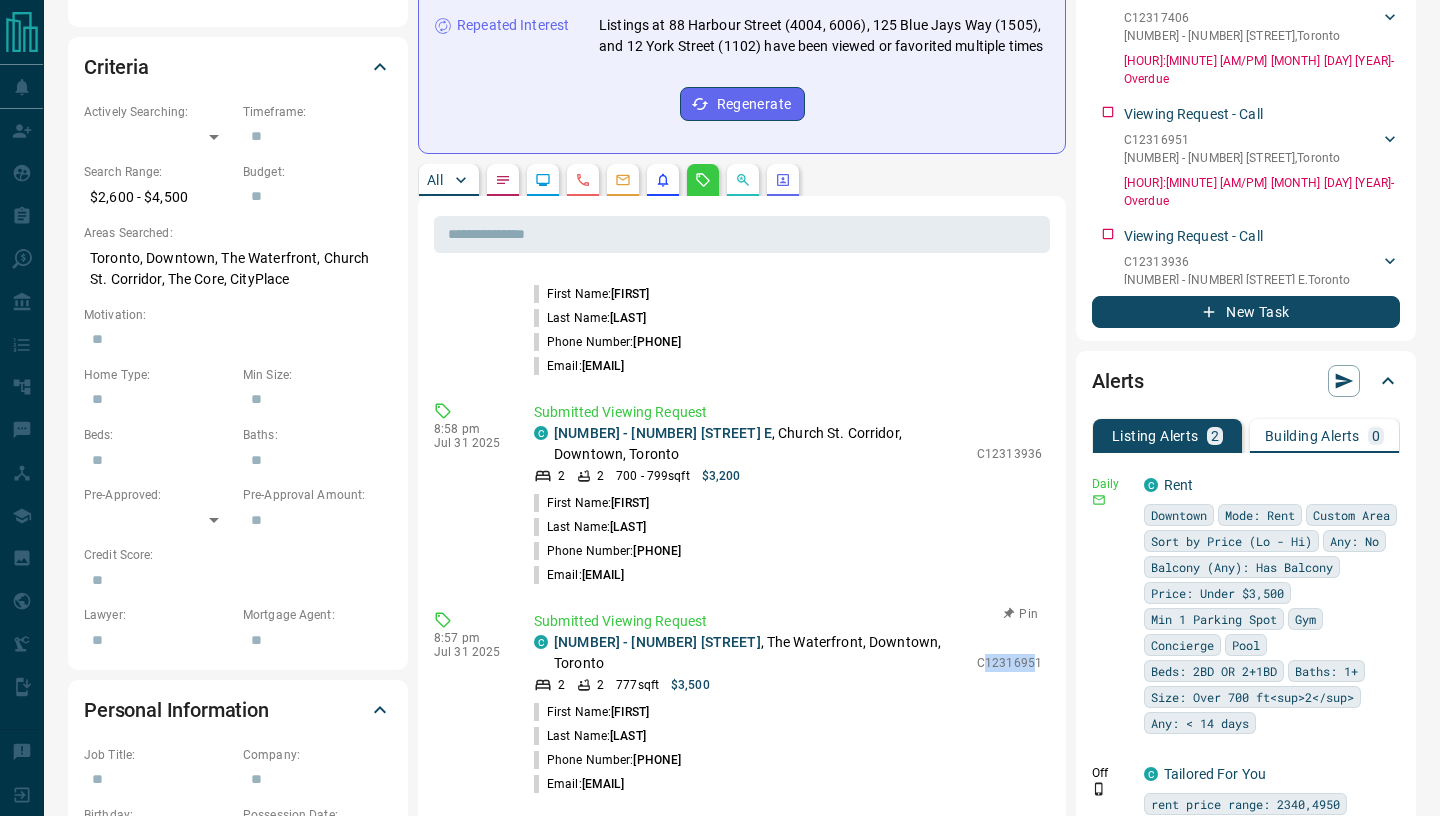 click on "C12316951" at bounding box center (1009, 663) 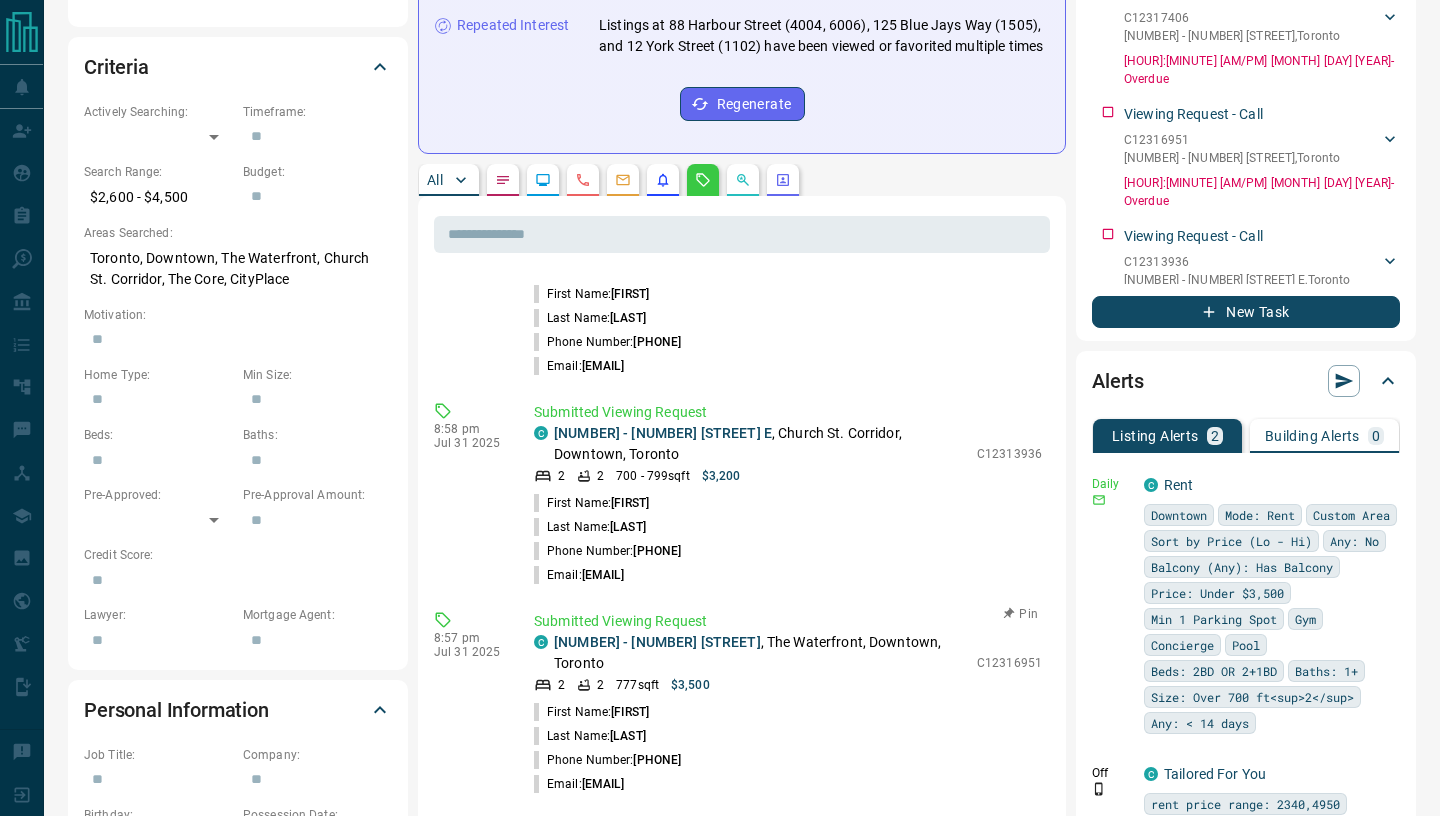click on "C [NUMBER] - [NUMBER] [STREET] , [NEIGHBORHOOD], [NEIGHBORHOOD], [CITY] [ROOM COUNT] [ROOM COUNT] [SQFT] $[PRICE] C[NUMBER] First Name: [FIRST] Last Name: [LAST] Phone Number: [PHONE] Email: [EMAIL]" at bounding box center (788, 714) 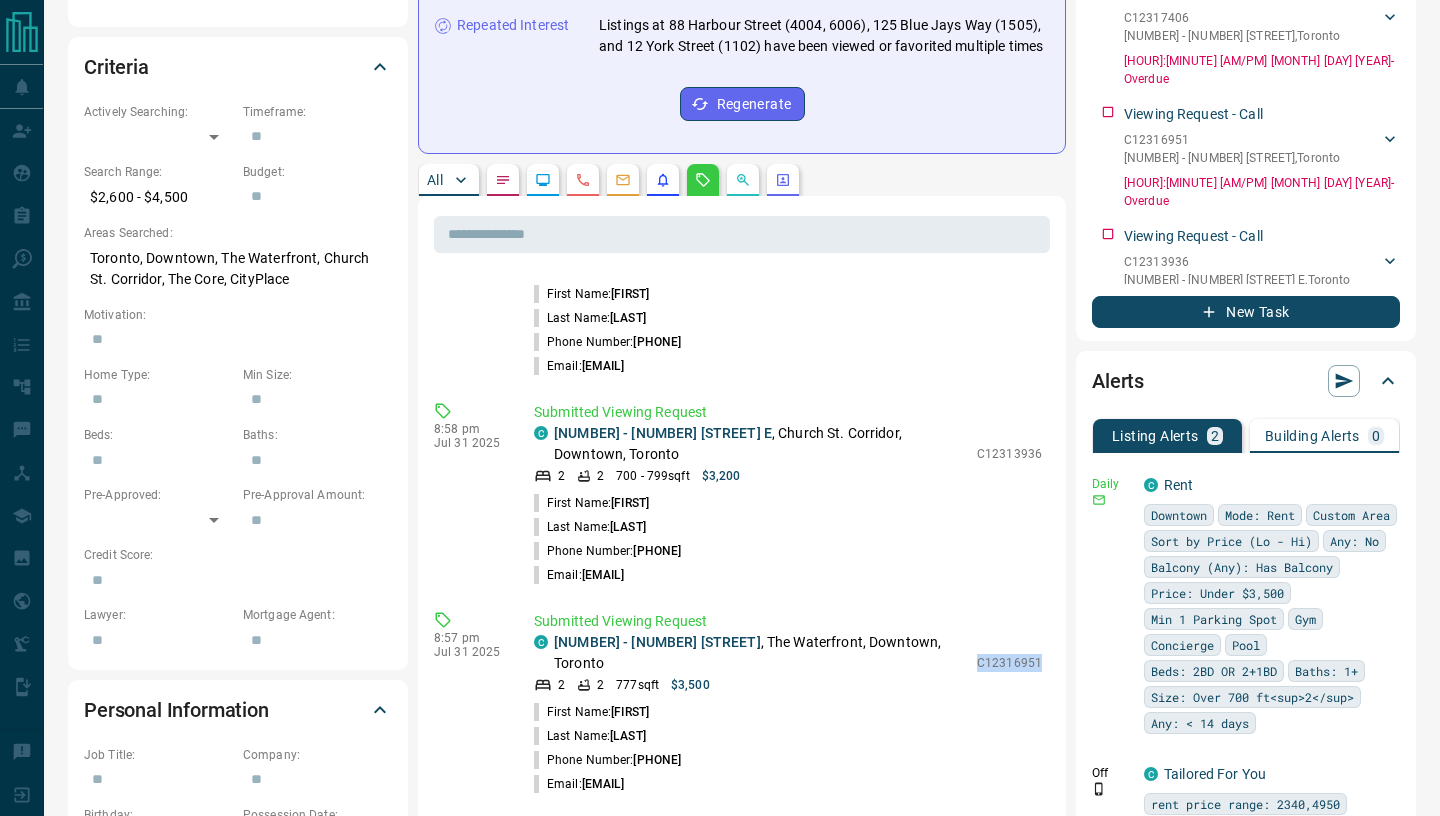 drag, startPoint x: 978, startPoint y: 629, endPoint x: 1053, endPoint y: 629, distance: 75 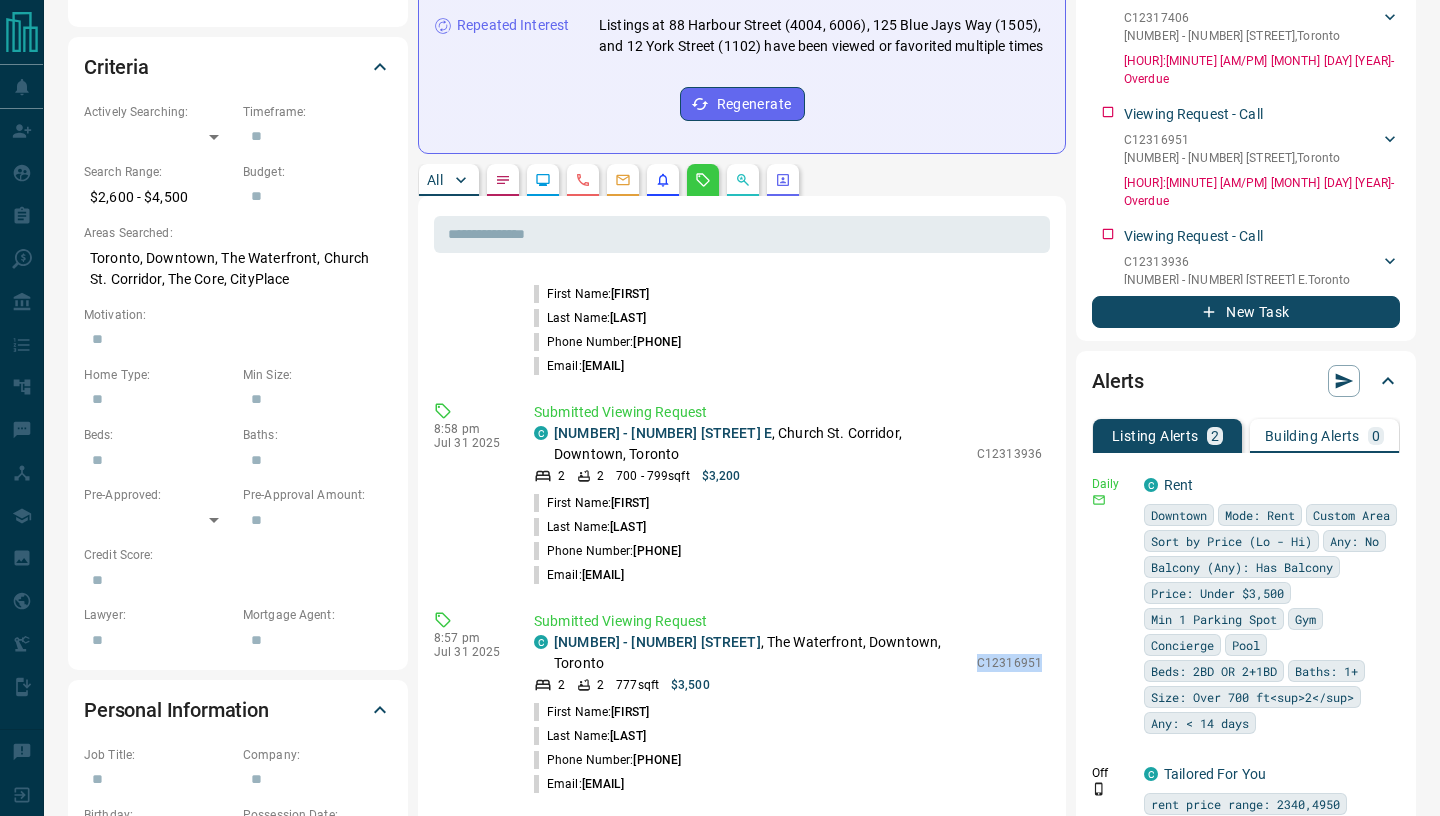 click on "[HOUR]:[MINUTE] [AM/PM] [MONTH] [DAY] [YEAR] Submitted Viewing Request C [NUMBER] - [NUMBER] [STREET] , [NEIGHBORHOOD], [NEIGHBORHOOD], [CITY] [ROOM COUNT] [ROOM COUNT] [SQFT] $[PRICE] C[NUMBER] First Name: [FIRST] Last Name: [LAST] Phone Number: [PHONE] Email: [EMAIL] [HOUR]:[MINUTE] [AM/PM] [MONTH] [DAY] [YEAR] Submitted Viewing Request C [NUMBER] - [NUMBER] [STREET] , [NEIGHBORHOOD], [NEIGHBORHOOD], [CITY] [ROOM COUNT] [ROOM COUNT] [SQFT] $[PRICE] C[NUMBER] First Name: [FIRST] Last Name: [LAST] Phone Number: [PHONE] Email: [EMAIL] [HOUR]:[MINUTE] [AM/PM] [MONTH] [DAY] [YEAR] Submitted Viewing Request C [NUMBER] - [NUMBER] [STREET] , [NEIGHBORHOOD], [NEIGHBORHOOD], [CITY] [ROOM COUNT] [ROOM COUNT] [SQFT] $[PRICE] C[NUMBER] First Name: [FIRST] Last Name: [LAST] Phone Number: [PHONE] Email: [EMAIL] [HOUR]:[MINUTE] [AM/PM] [MONTH] [DAY] [YEAR] Submitted Viewing Request C [NUMBER] - [NUMBER] [STREET] , [NEIGHBORHOOD], [NEIGHBORHOOD], [CITY] [ROOM COUNT] [ROOM COUNT] [SQFT] $[PRICE] C[NUMBER] First Name: [FIRST] Last Name: [LAST] Phone Number: [PHONE] Email: [EMAIL] [HOUR]:[MINUTE] [AM/PM] [MONTH] [DAY] [YEAR] Submitted Viewing Request C [NUMBER] - [NUMBER] [STREET] [ROOM COUNT] [ROOM COUNT] [SQFT] C" at bounding box center (742, 1079) 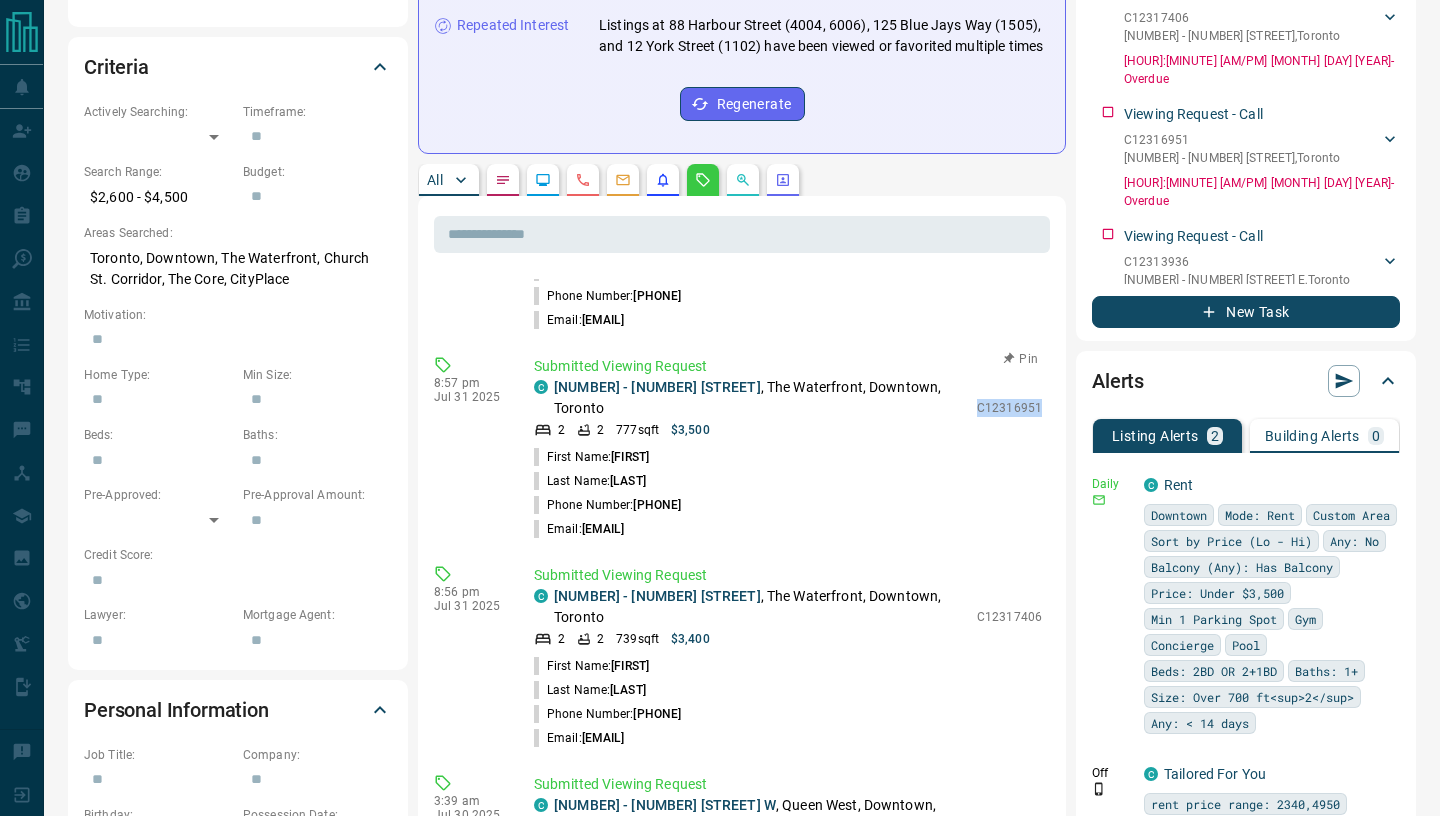 scroll, scrollTop: 518, scrollLeft: 0, axis: vertical 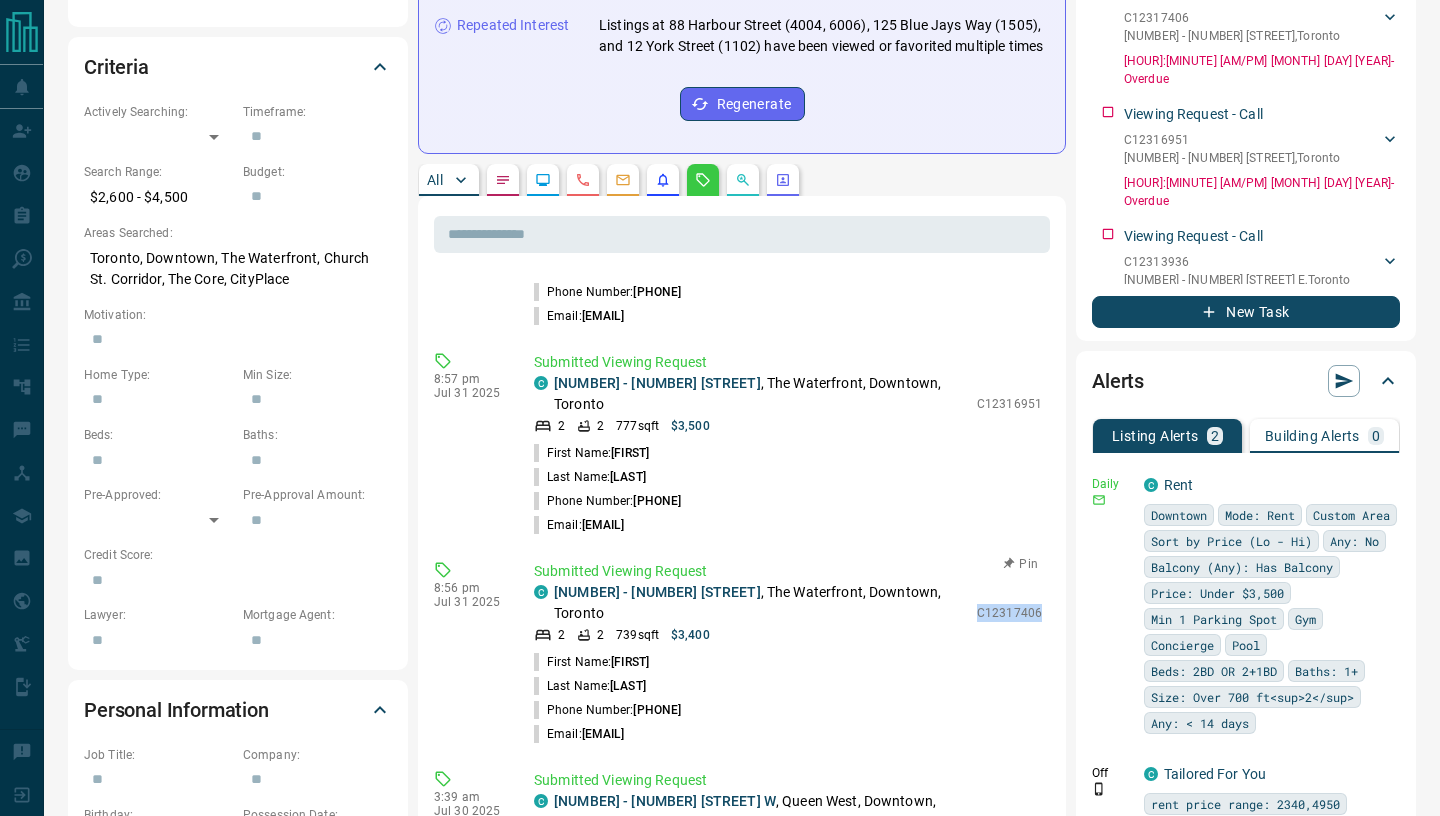 drag, startPoint x: 979, startPoint y: 562, endPoint x: 1047, endPoint y: 566, distance: 68.117546 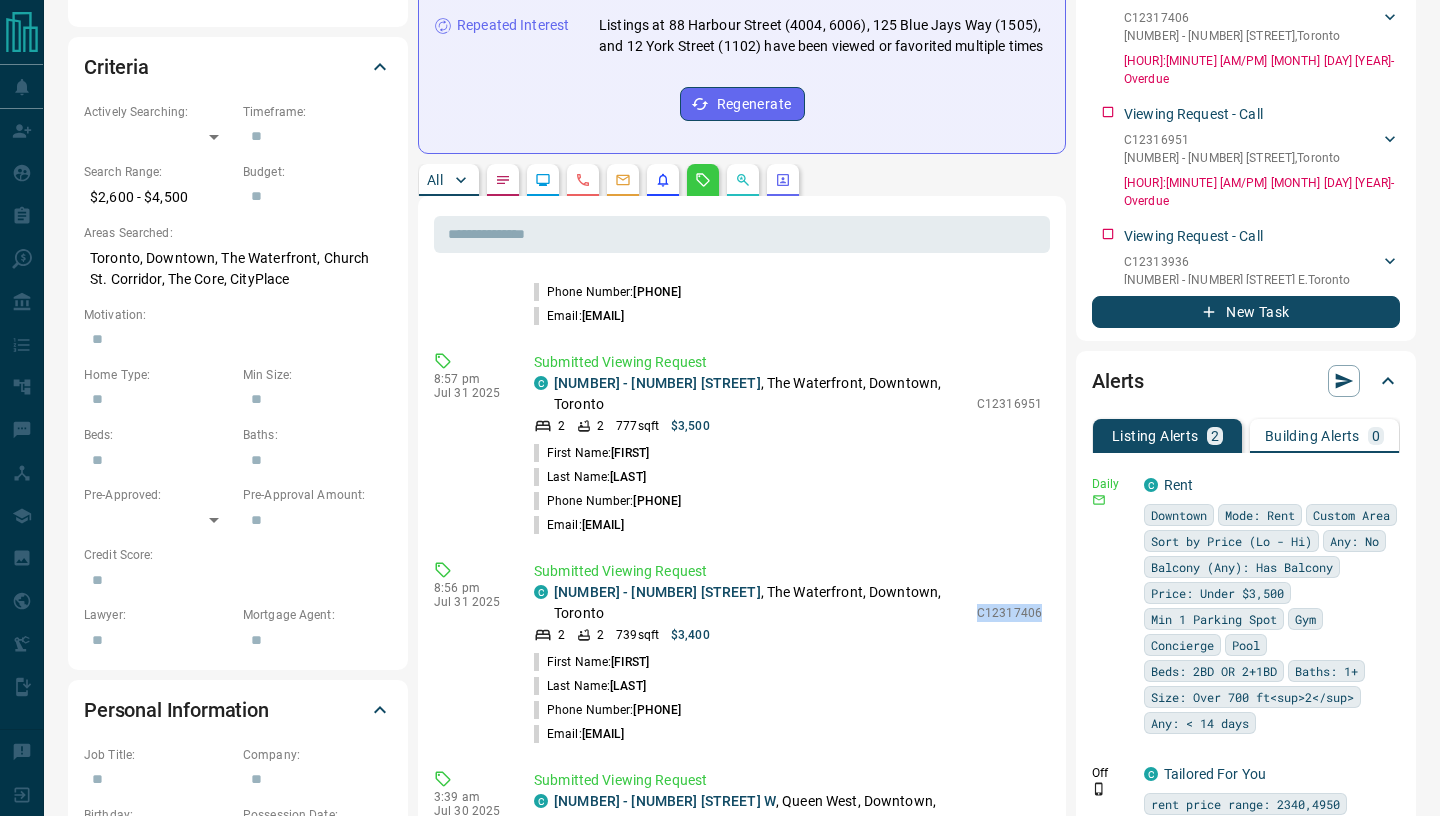copy on "C12317406" 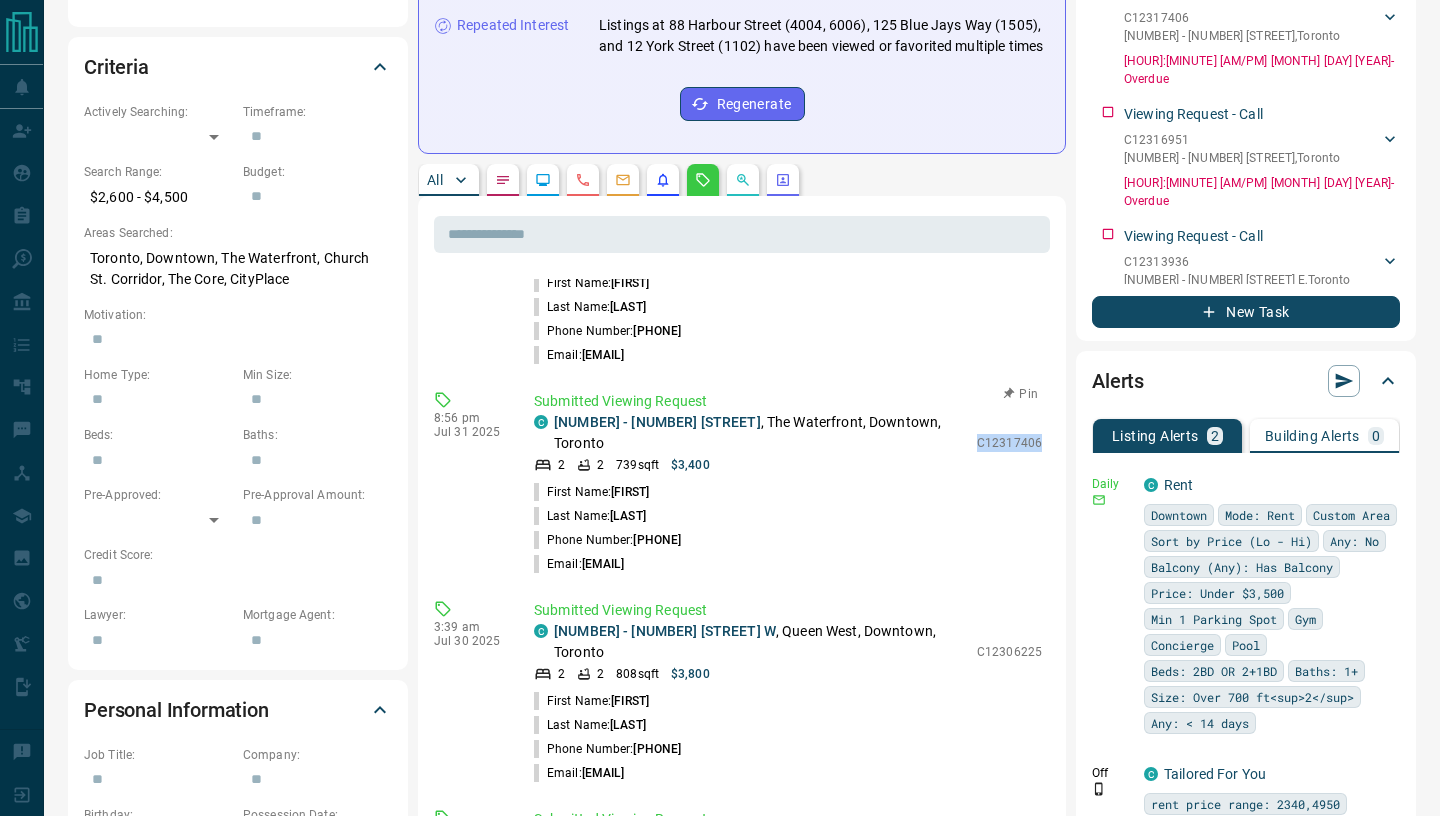 scroll, scrollTop: 720, scrollLeft: 0, axis: vertical 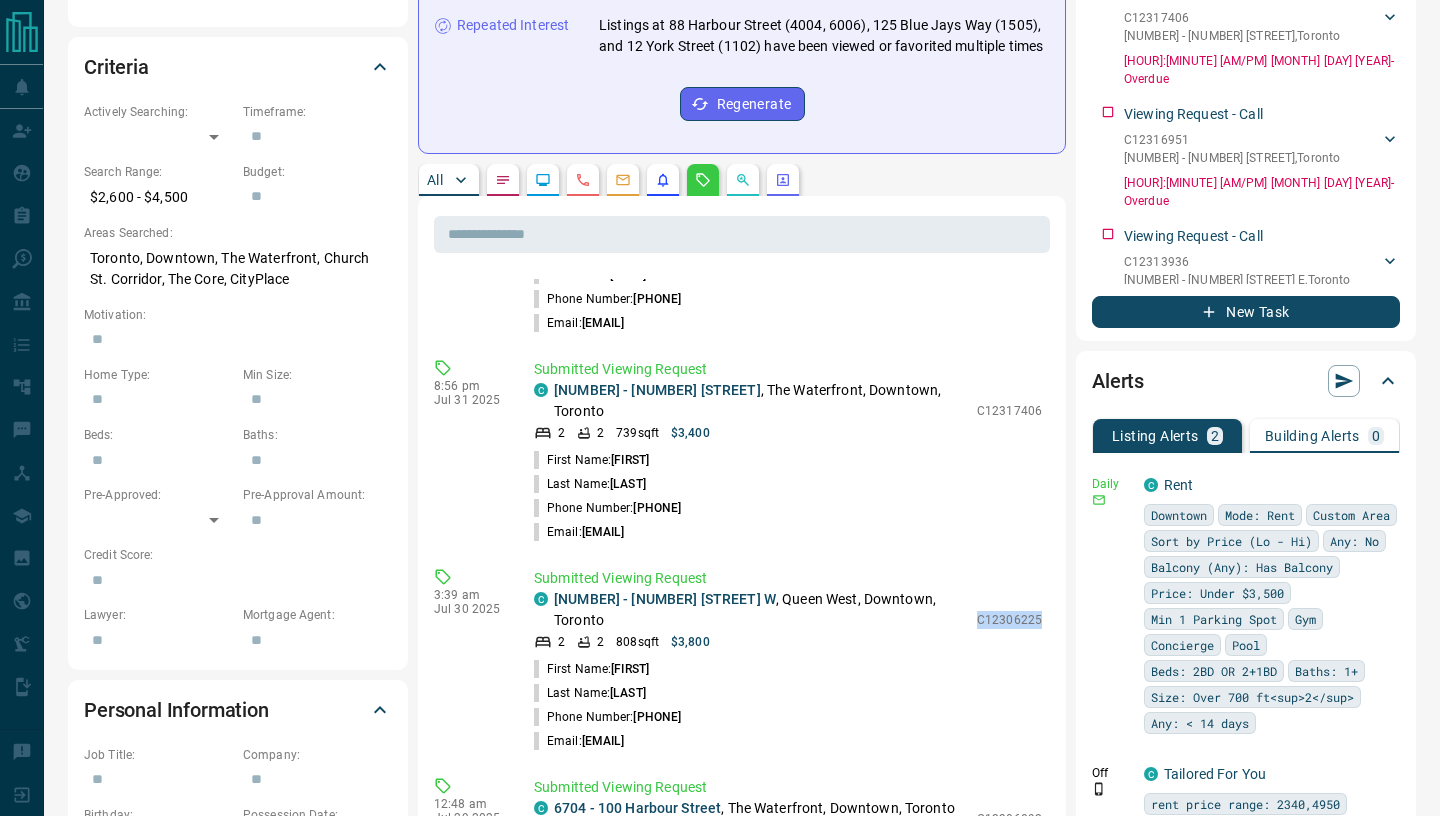 drag, startPoint x: 977, startPoint y: 546, endPoint x: 1056, endPoint y: 546, distance: 79 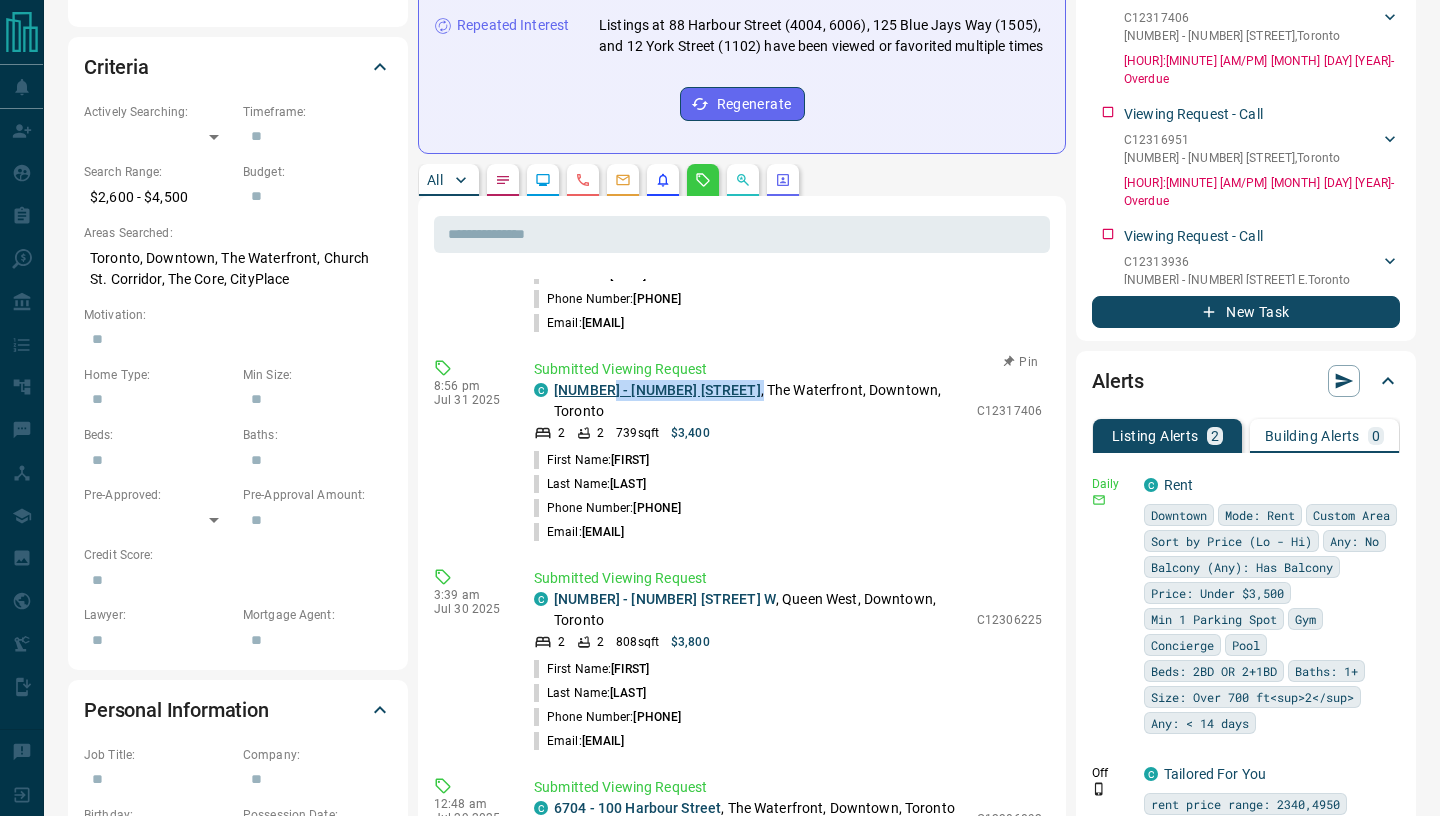 drag, startPoint x: 714, startPoint y: 347, endPoint x: 603, endPoint y: 347, distance: 111 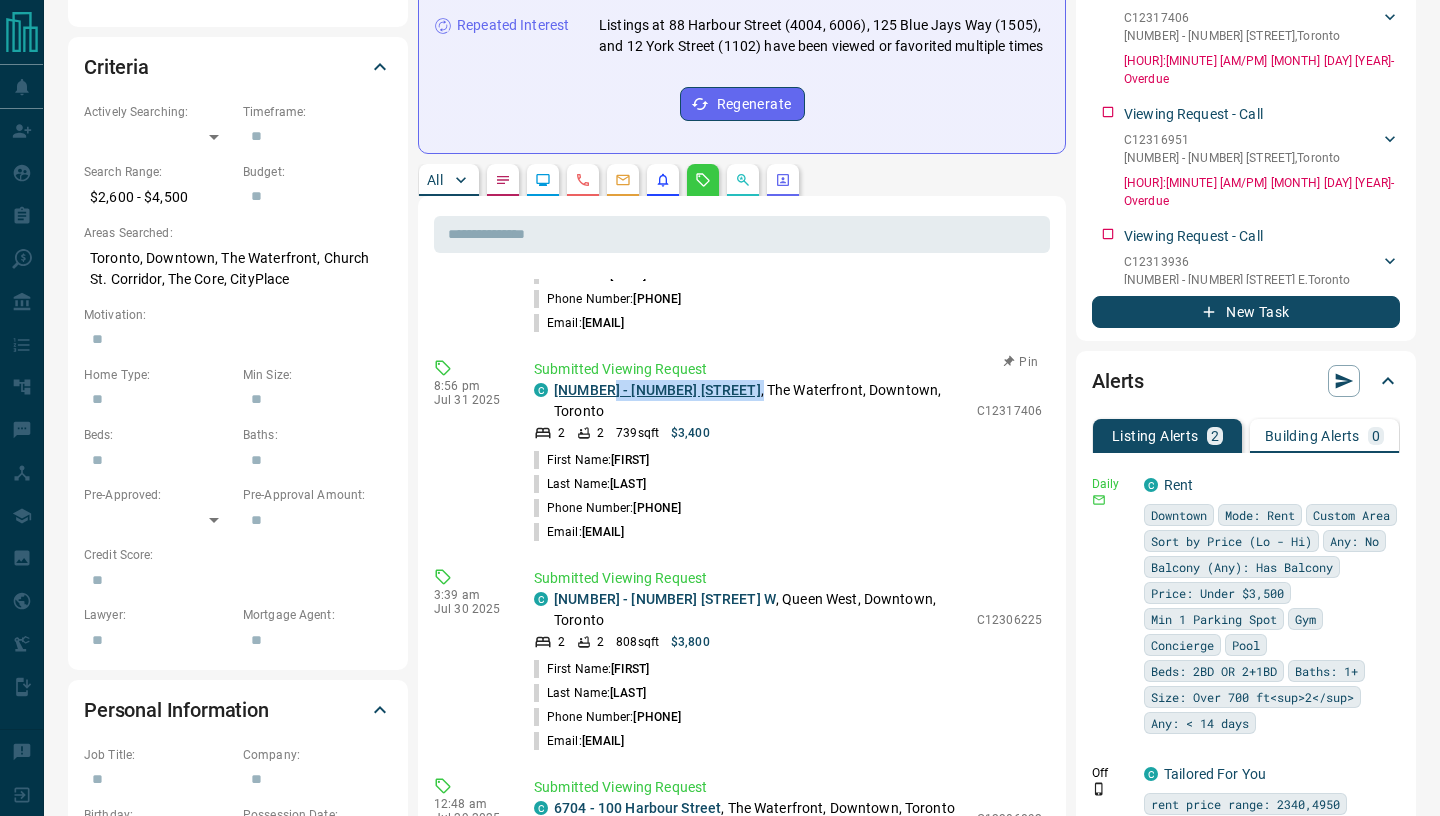 click on "[NUMBER] - [NUMBER] [STREET] , [NEIGHBORHOOD], [NEIGHBORHOOD], [CITY]" at bounding box center [760, 401] 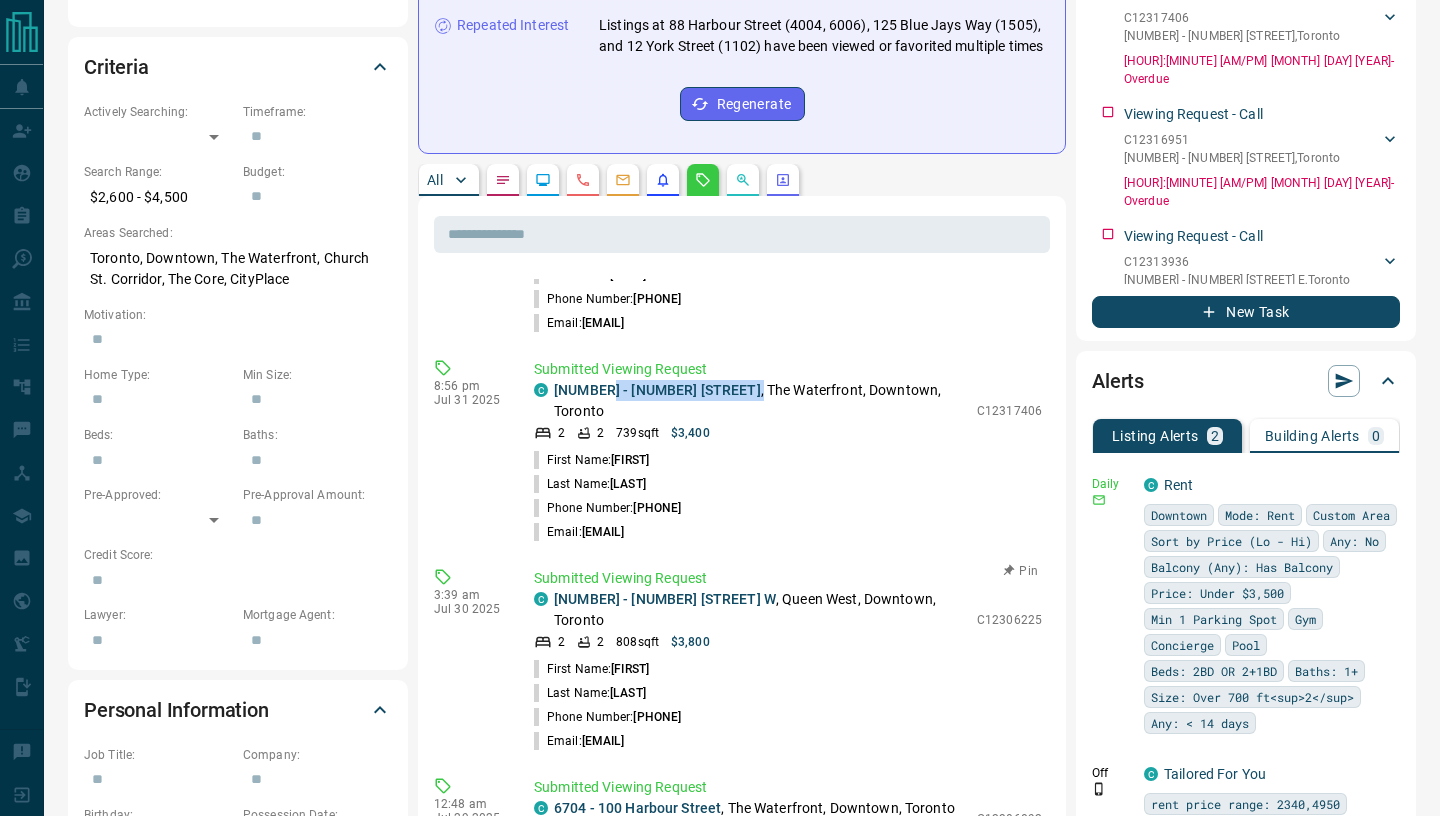 copy on "88 Harbour Street ," 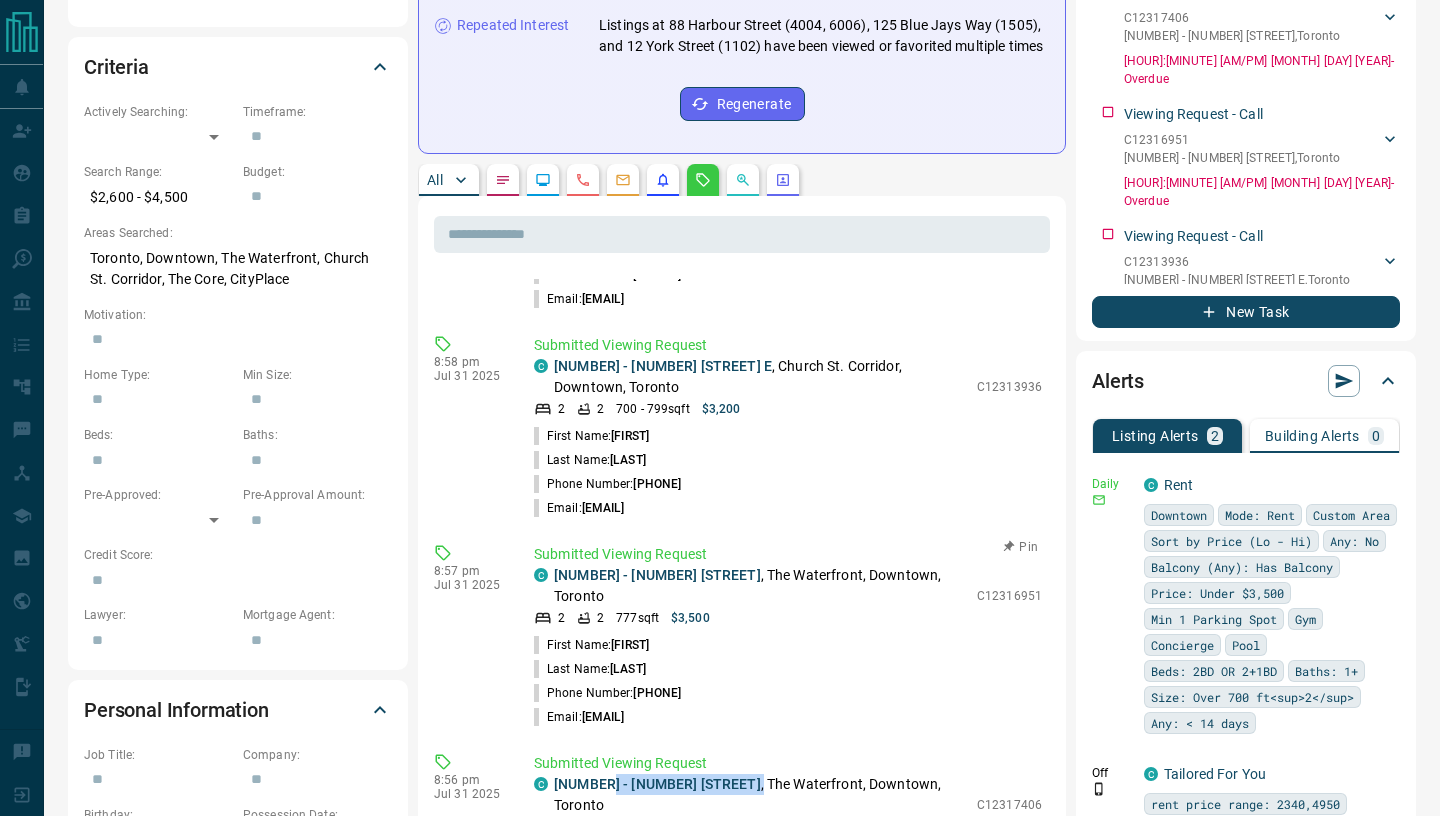 scroll, scrollTop: 322, scrollLeft: 0, axis: vertical 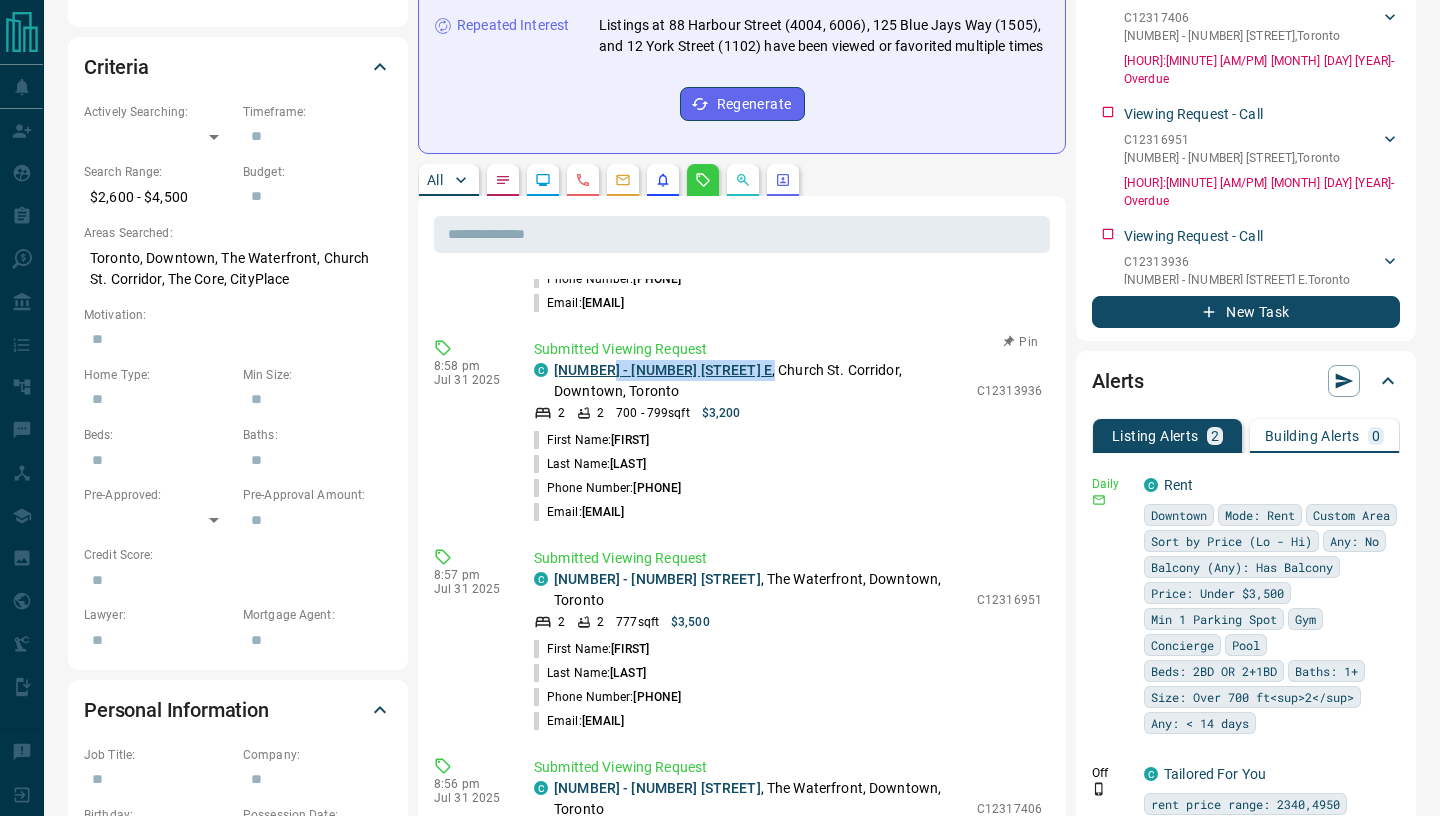 drag, startPoint x: 715, startPoint y: 368, endPoint x: 601, endPoint y: 367, distance: 114.00439 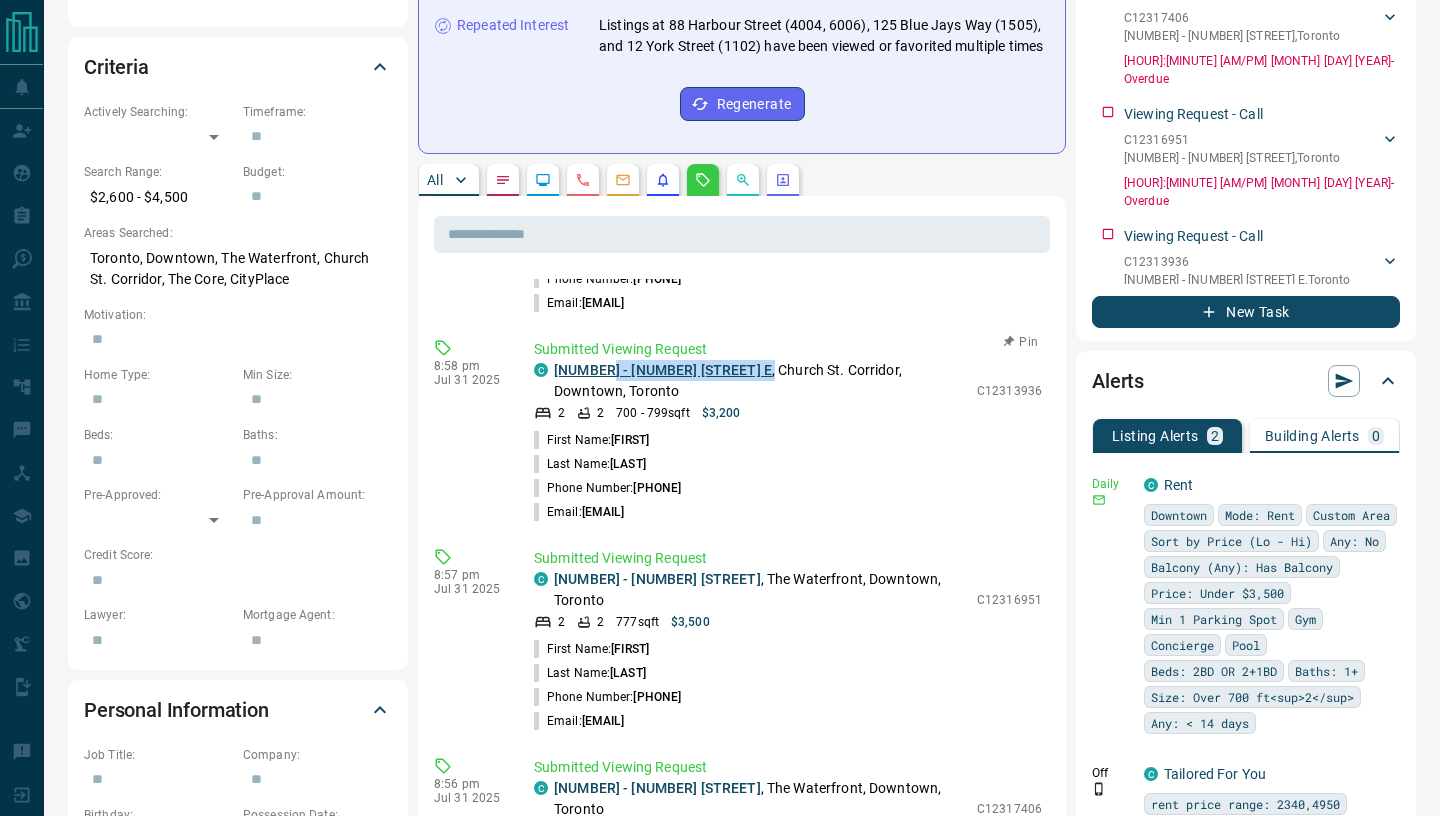 click on "[NUMBER] - [NUMBER] [STREET] , [NEIGHBORHOOD], [NEIGHBORHOOD], [CITY]" at bounding box center (760, 381) 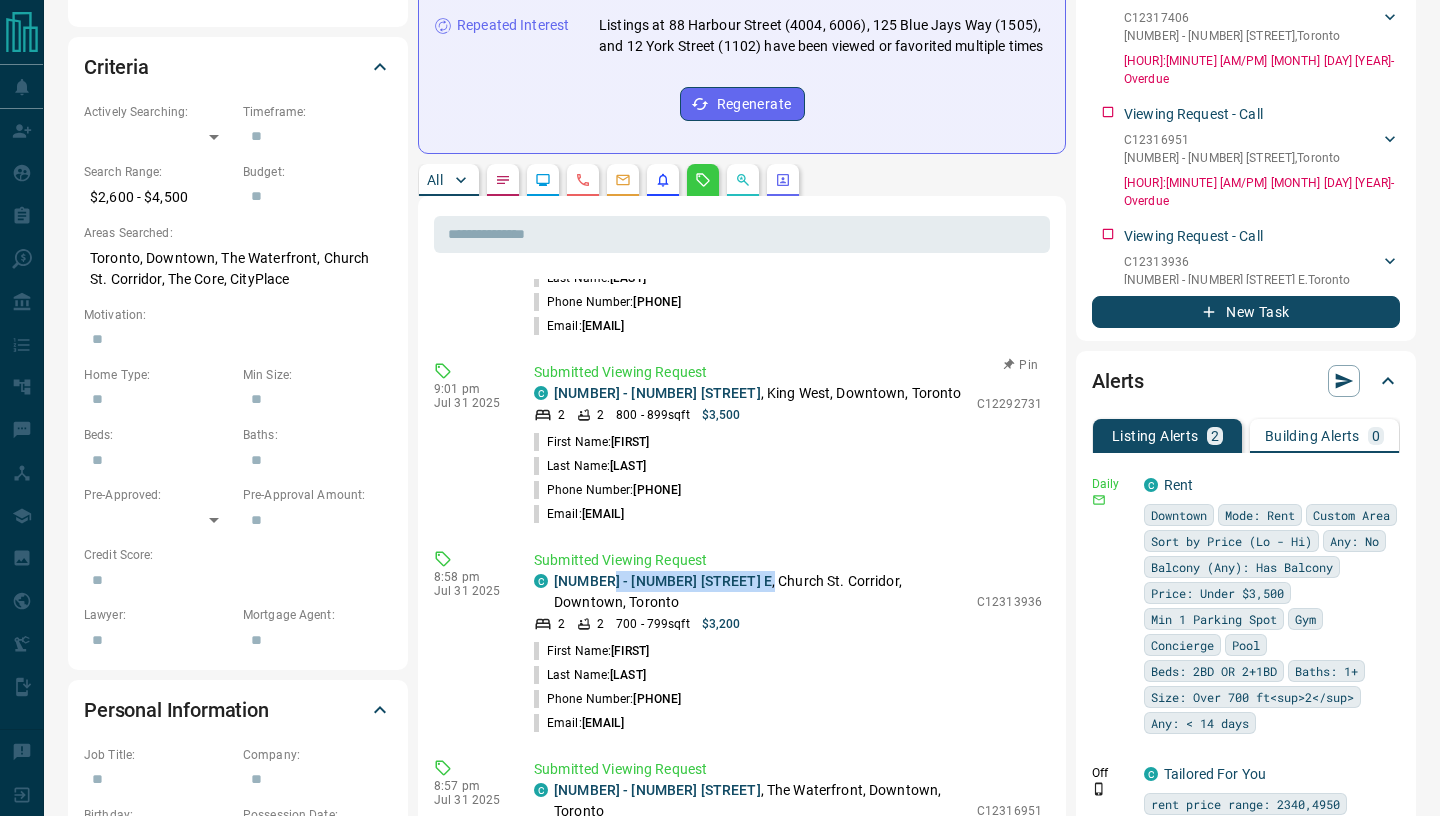 scroll, scrollTop: 112, scrollLeft: 0, axis: vertical 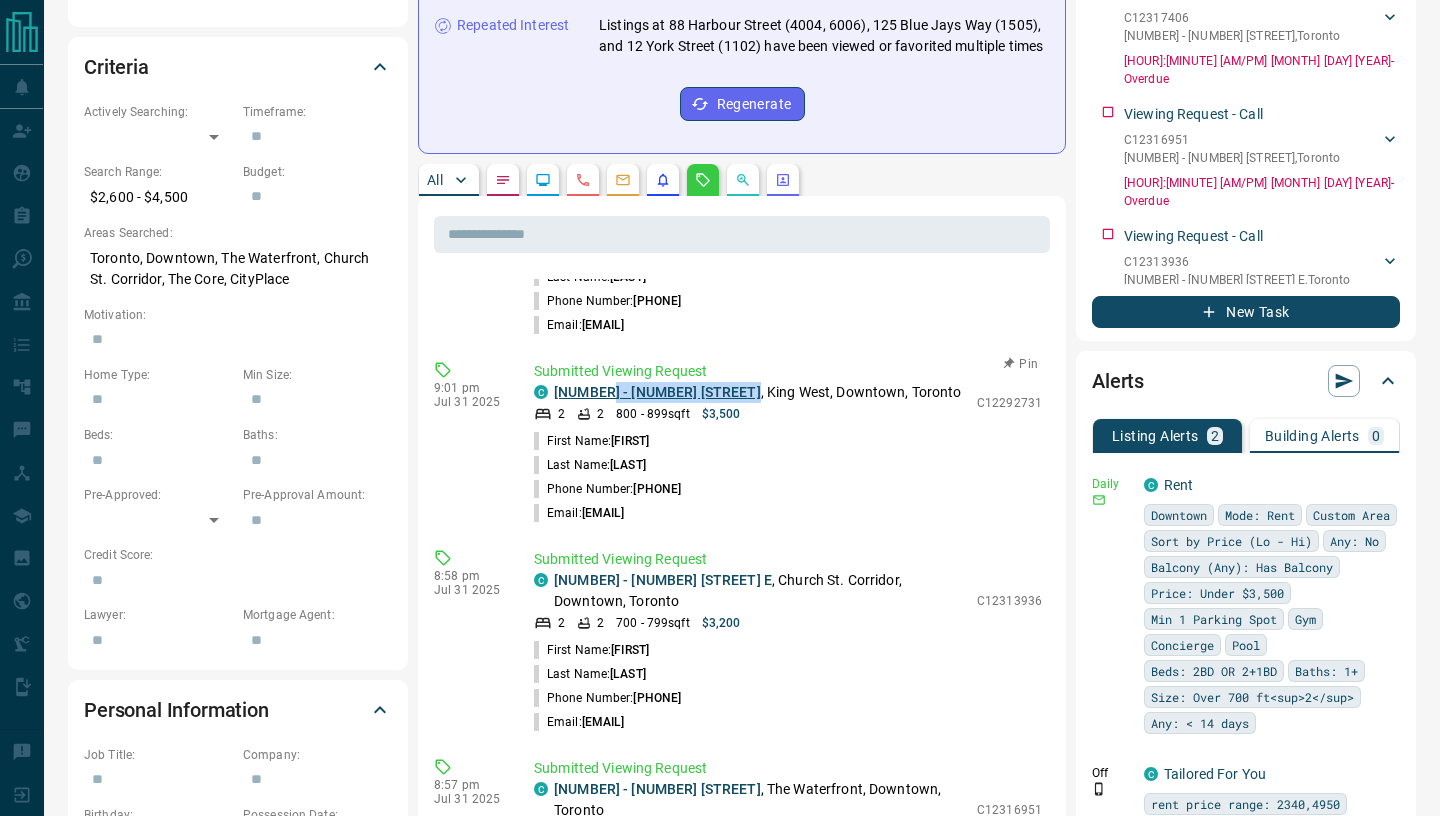 drag, startPoint x: 719, startPoint y: 395, endPoint x: 601, endPoint y: 400, distance: 118.10589 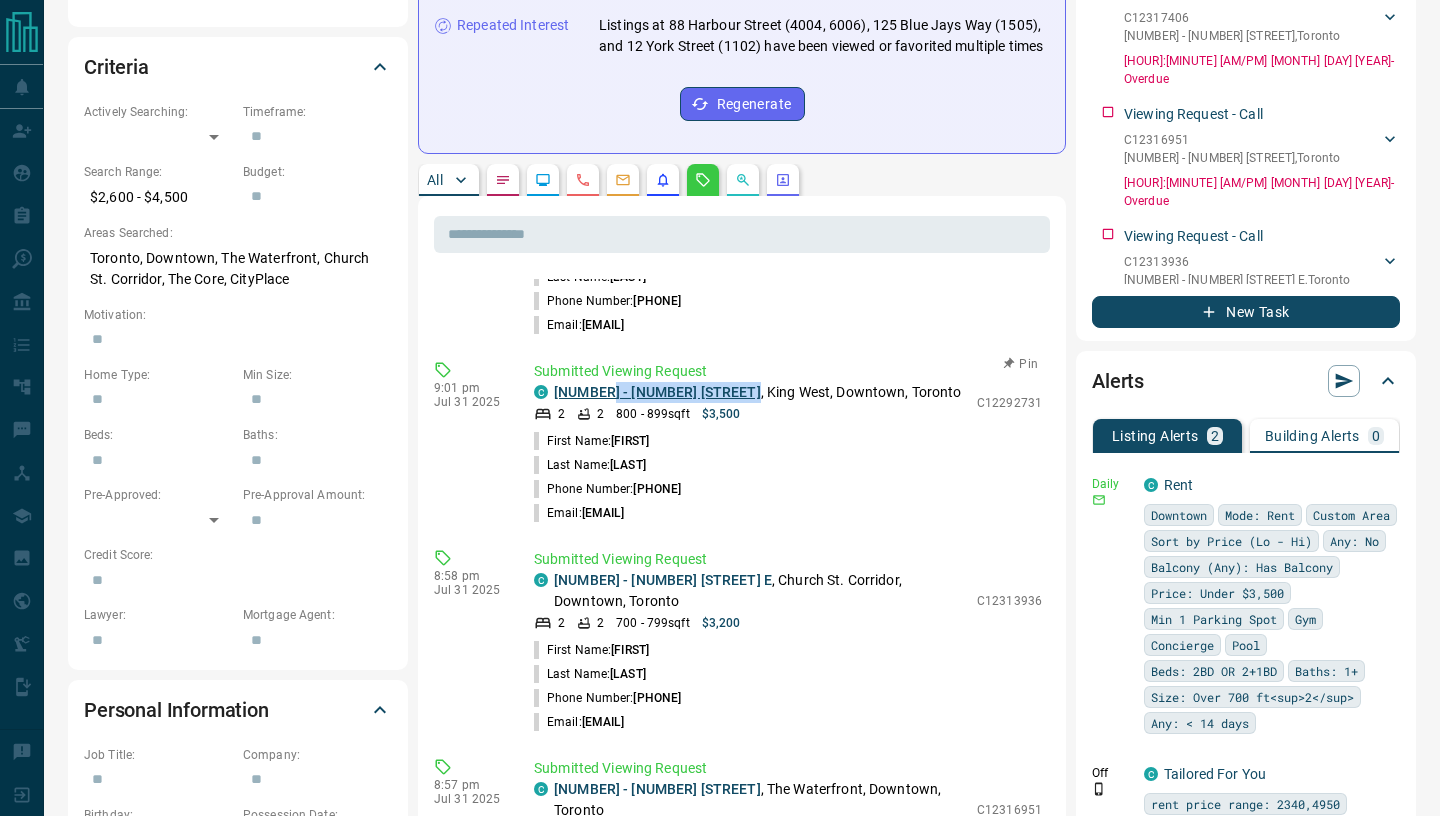 click on "[NUMBER] - [NUMBER] [STREET] , [NEIGHBORHOOD], [NEIGHBORHOOD], [CITY]" at bounding box center (758, 392) 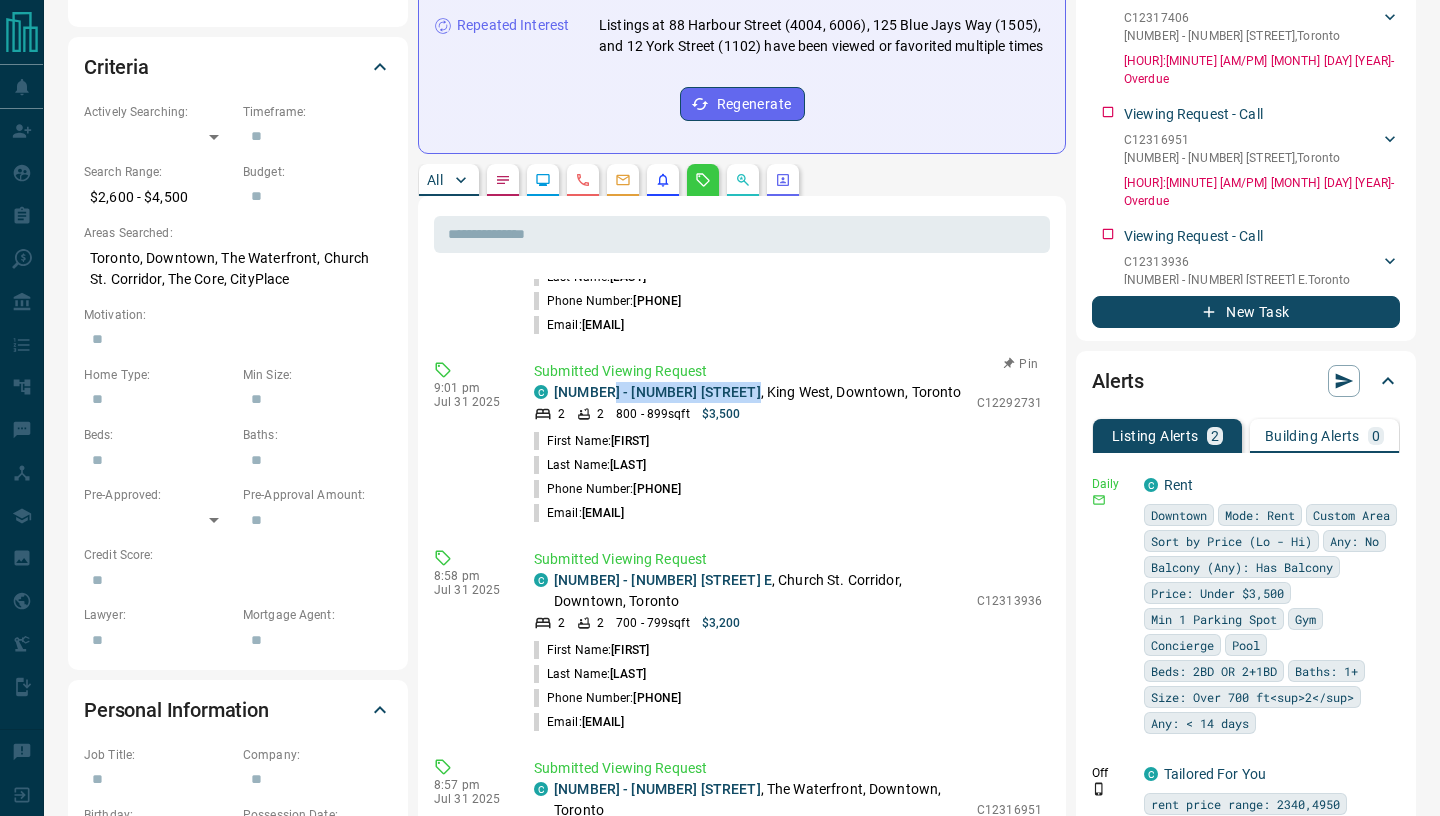 scroll, scrollTop: 0, scrollLeft: 0, axis: both 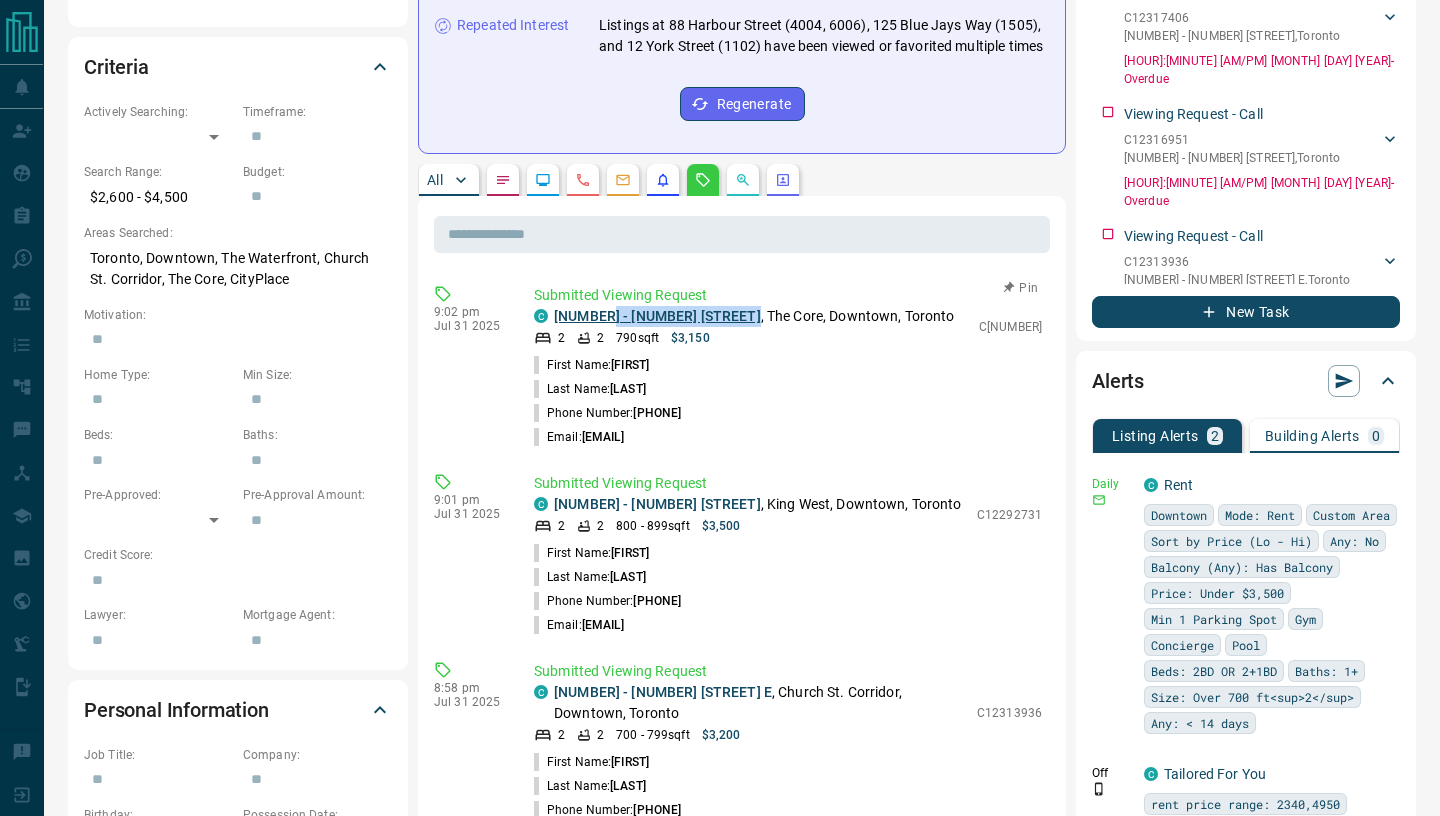 drag, startPoint x: 689, startPoint y: 316, endPoint x: 606, endPoint y: 317, distance: 83.00603 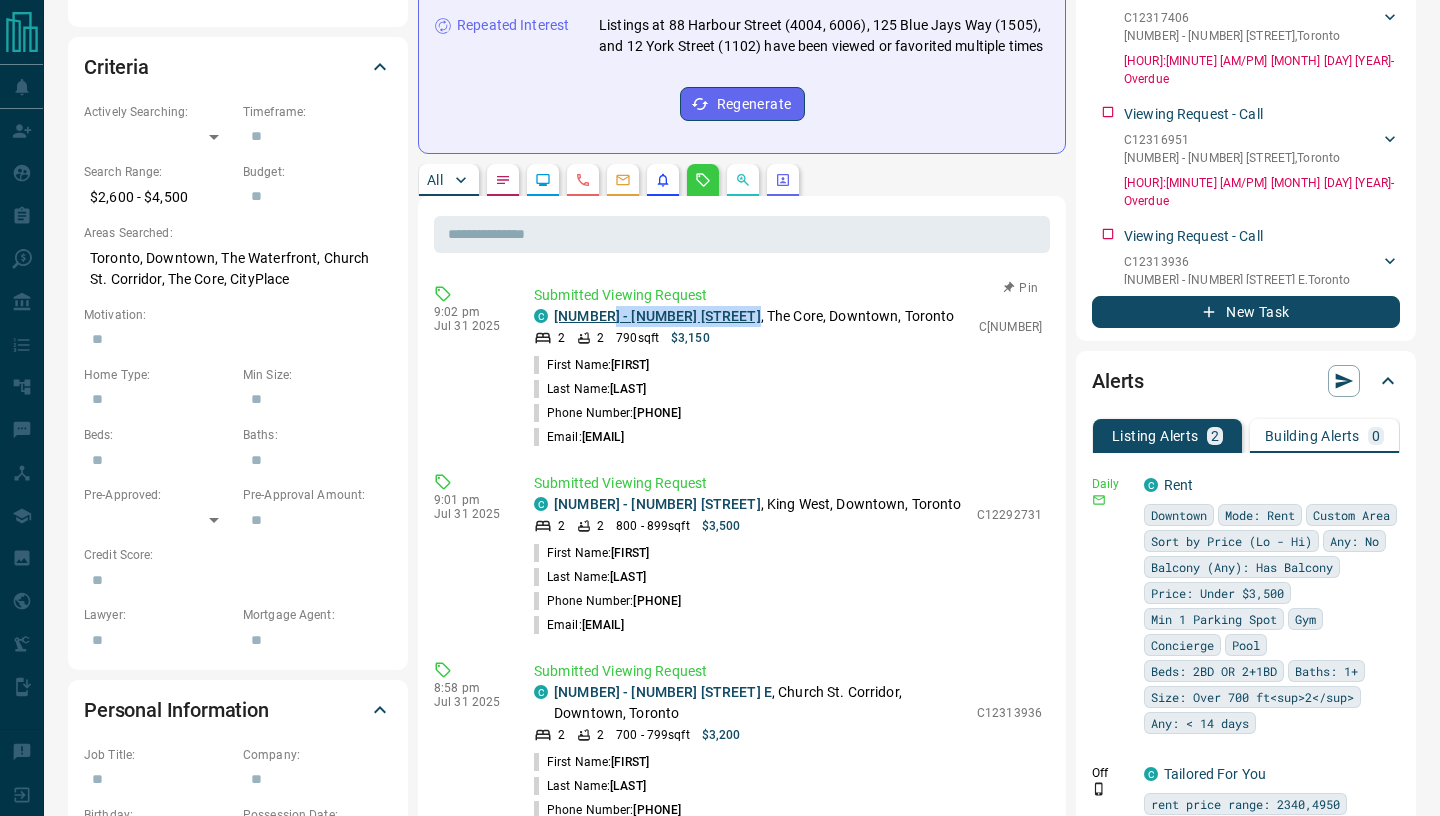click on "[NUMBER] - [NUMBER] [STREET] , [NEIGHBORHOOD], [NEIGHBORHOOD], [CITY]" at bounding box center [754, 316] 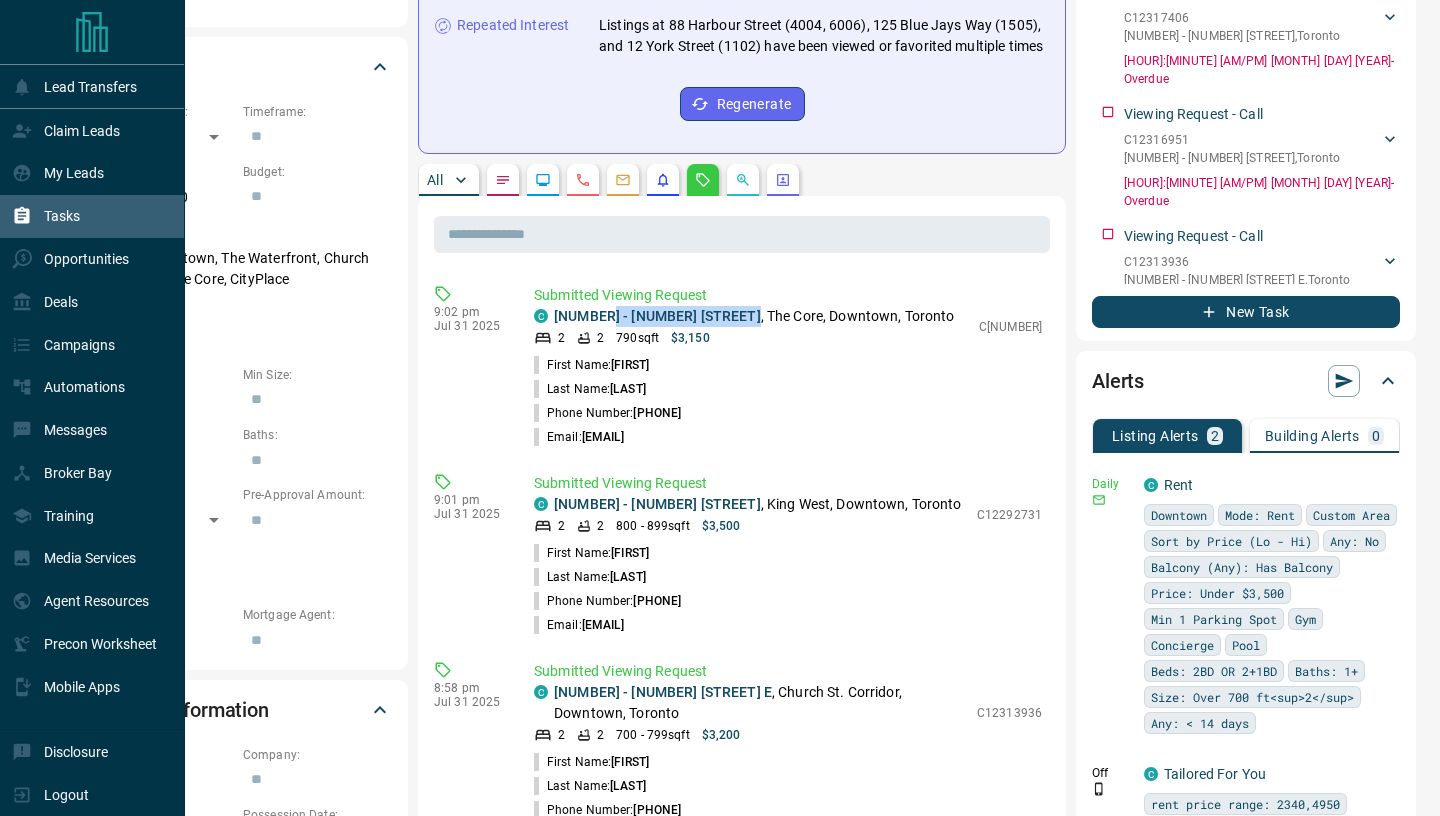click on "Tasks" at bounding box center [46, 216] 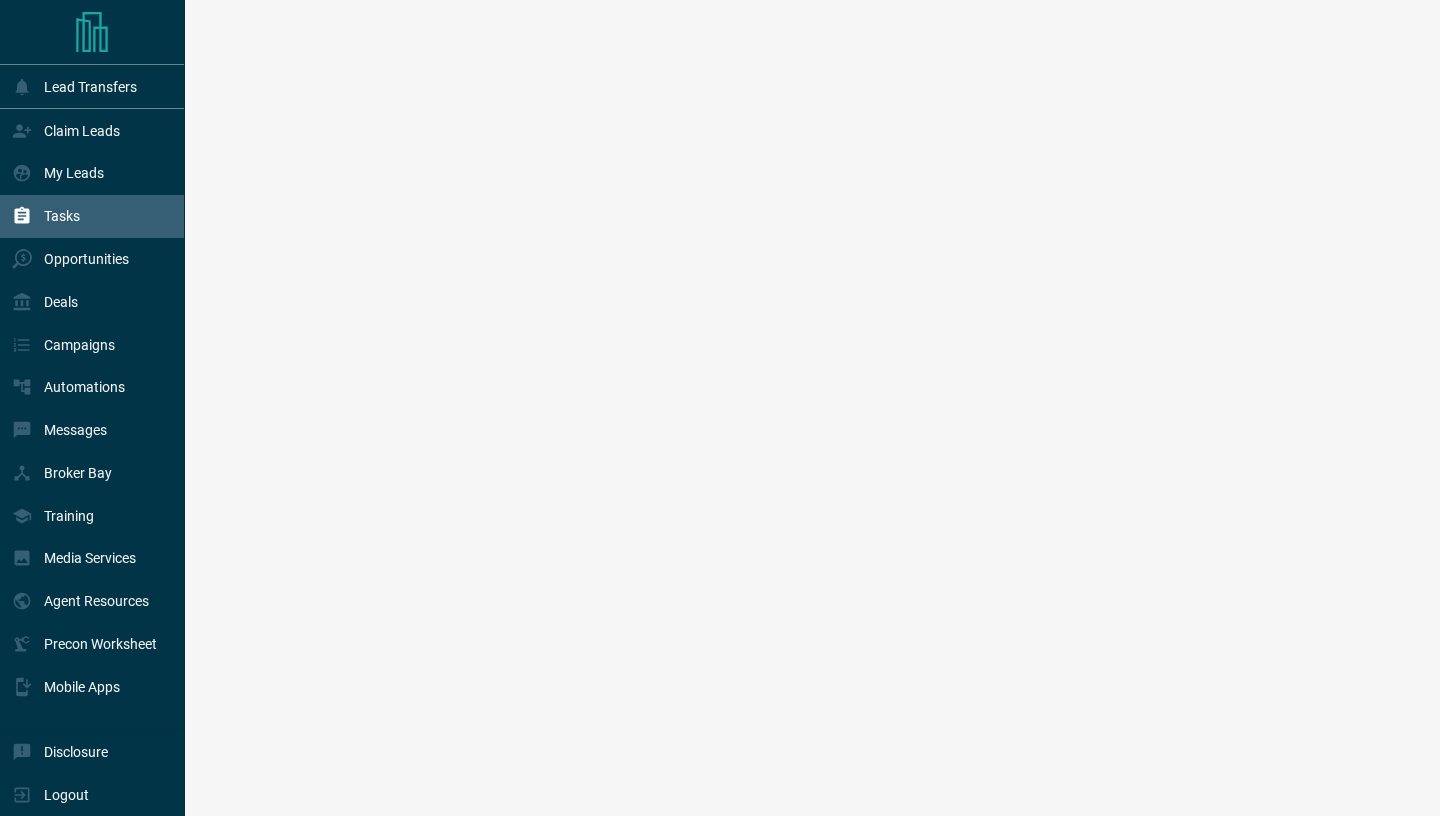 scroll, scrollTop: 0, scrollLeft: 0, axis: both 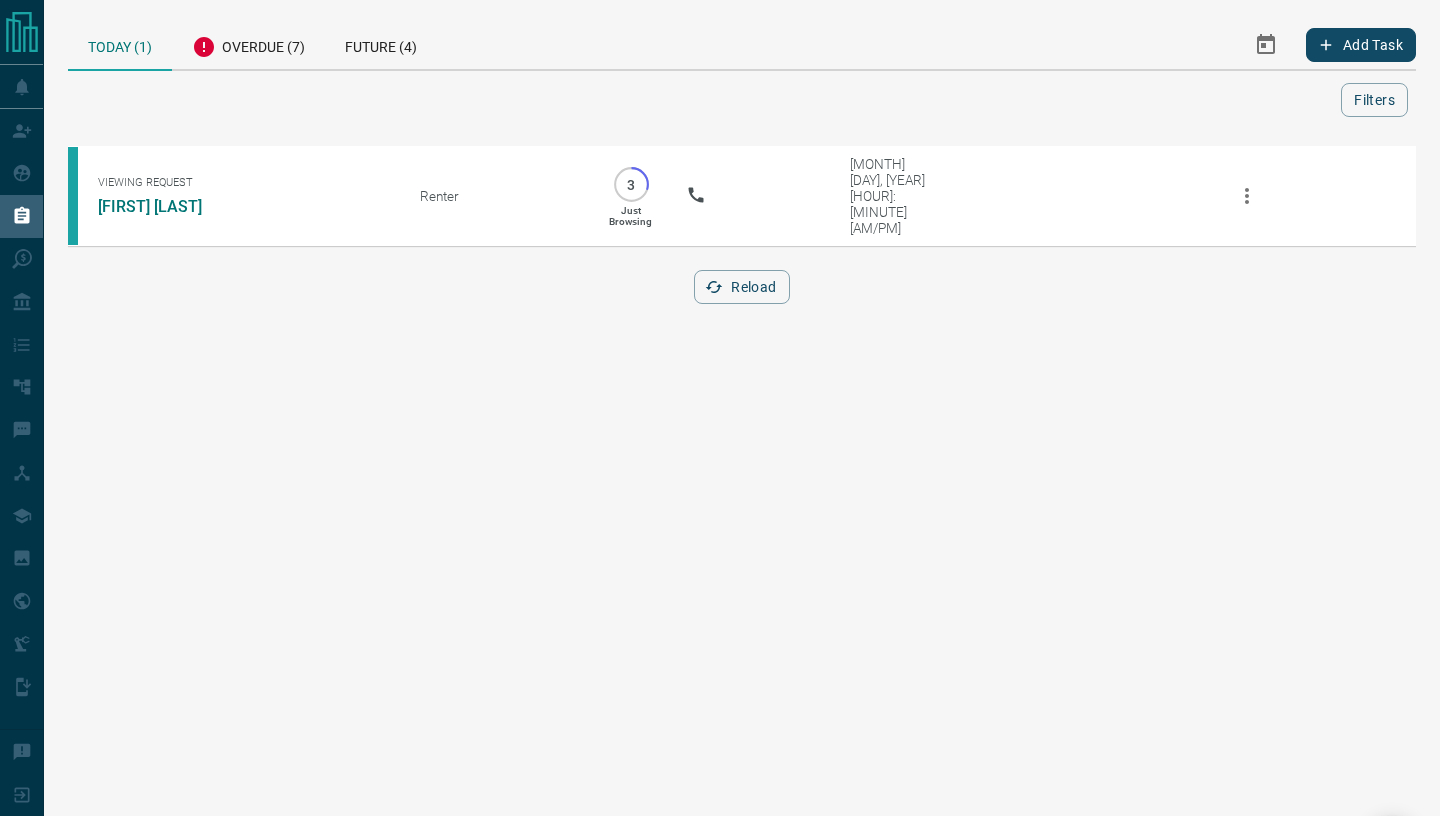 click on "Today (1)" at bounding box center (120, 45) 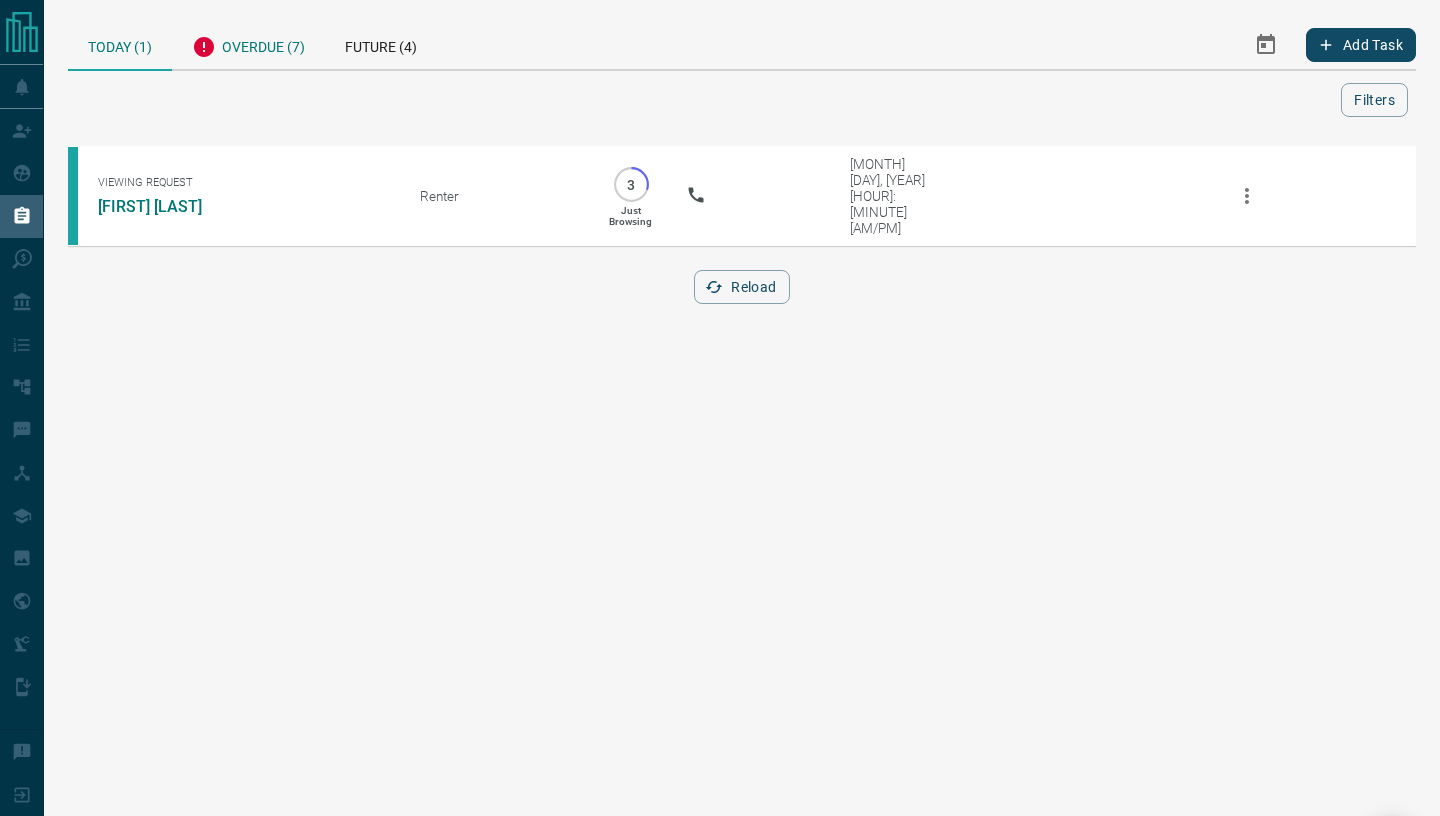 click on "Overdue (7)" at bounding box center (248, 44) 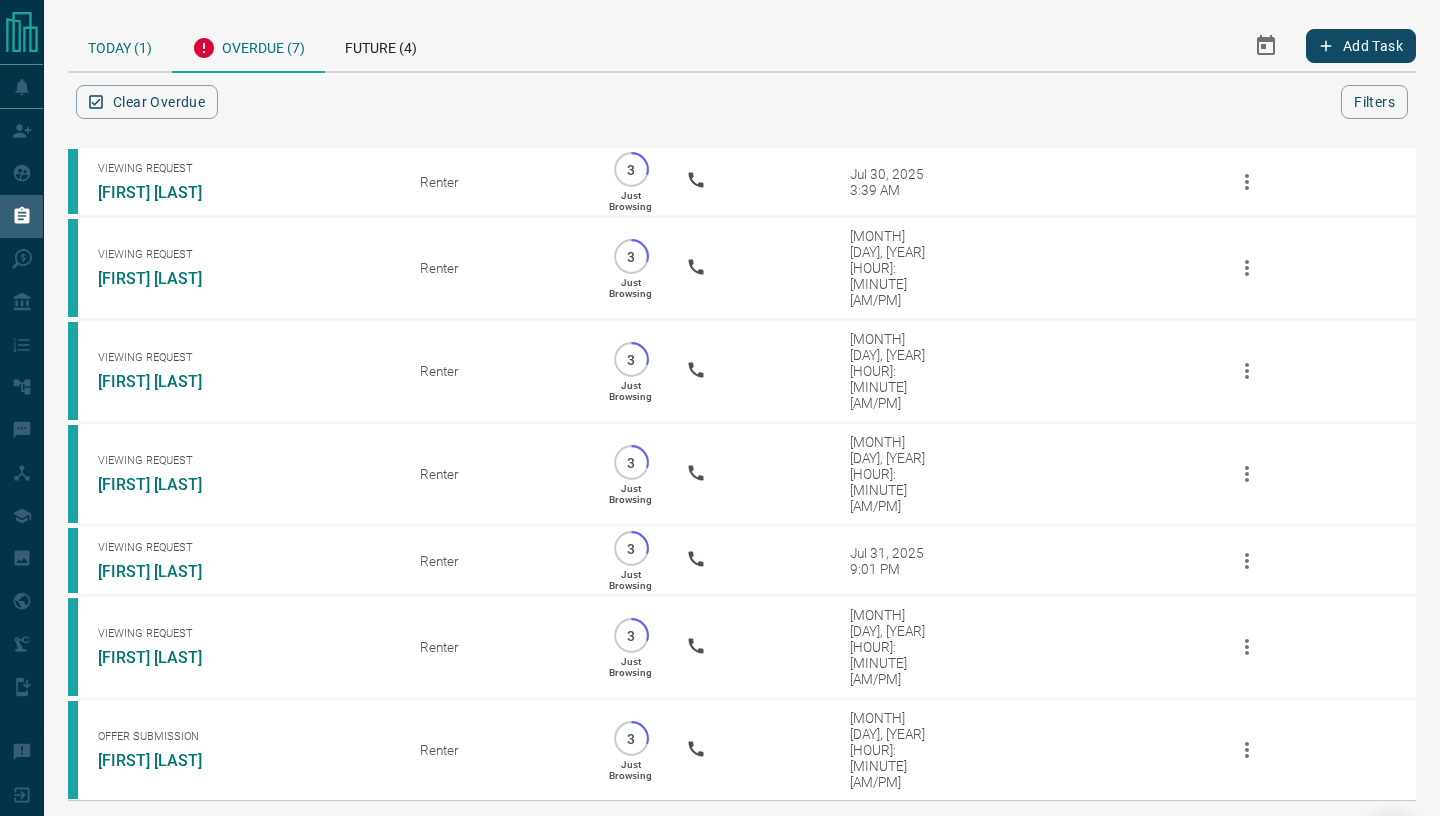 click on "Today (1)" at bounding box center [120, 45] 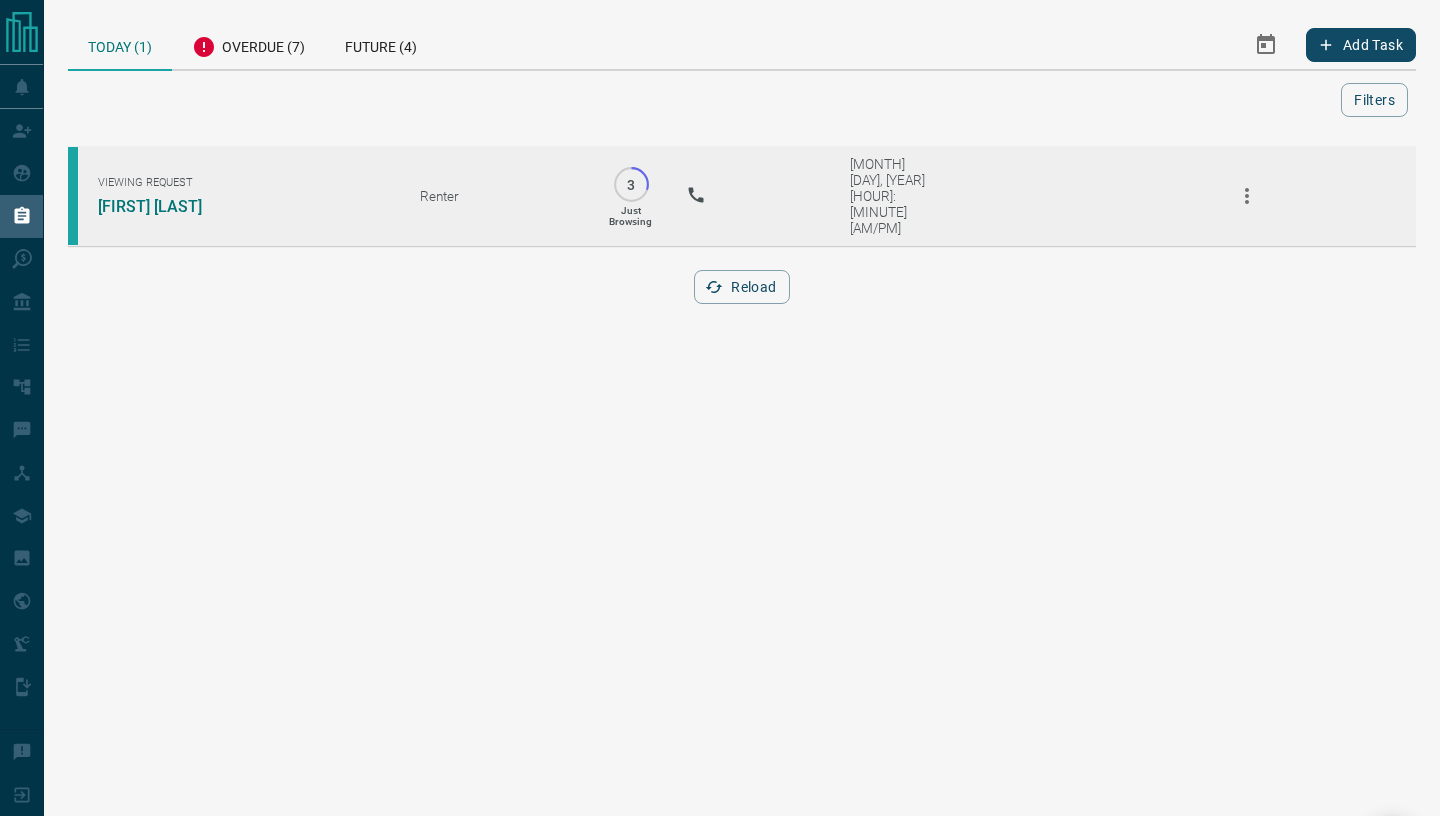 click on "Viewing Request [FIRST] [LAST]" at bounding box center (229, 196) 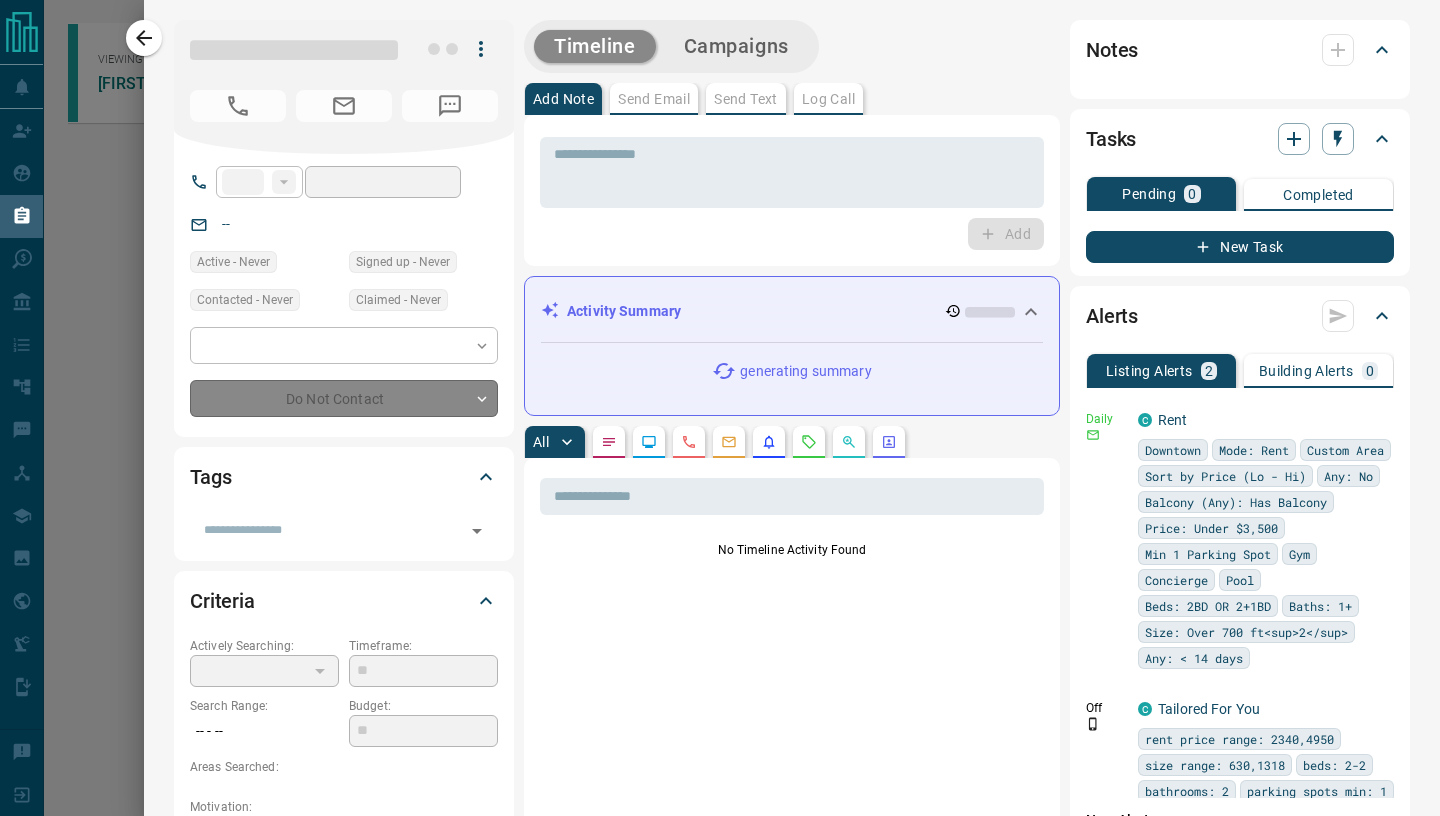 type on "***" 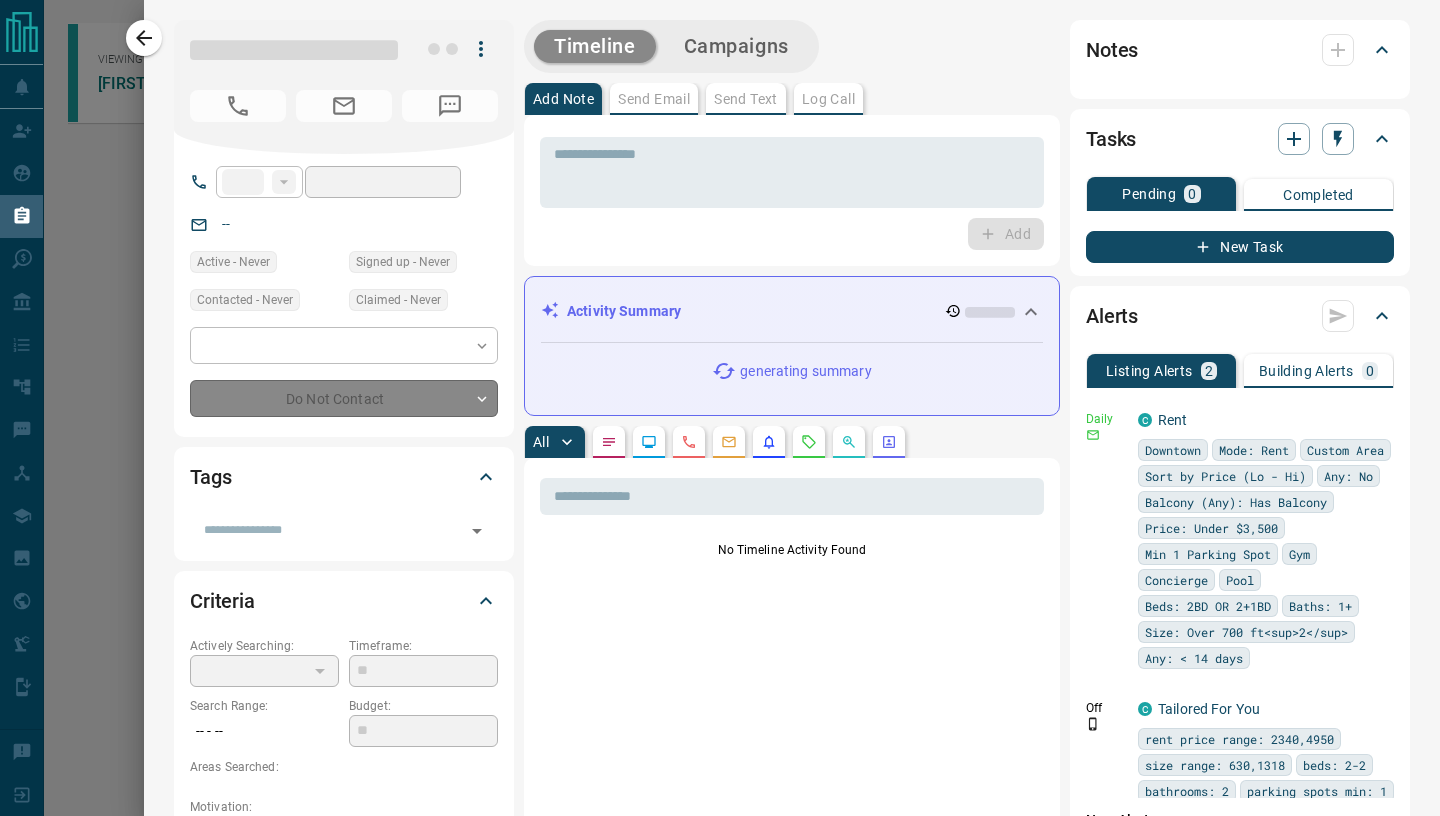 type on "**********" 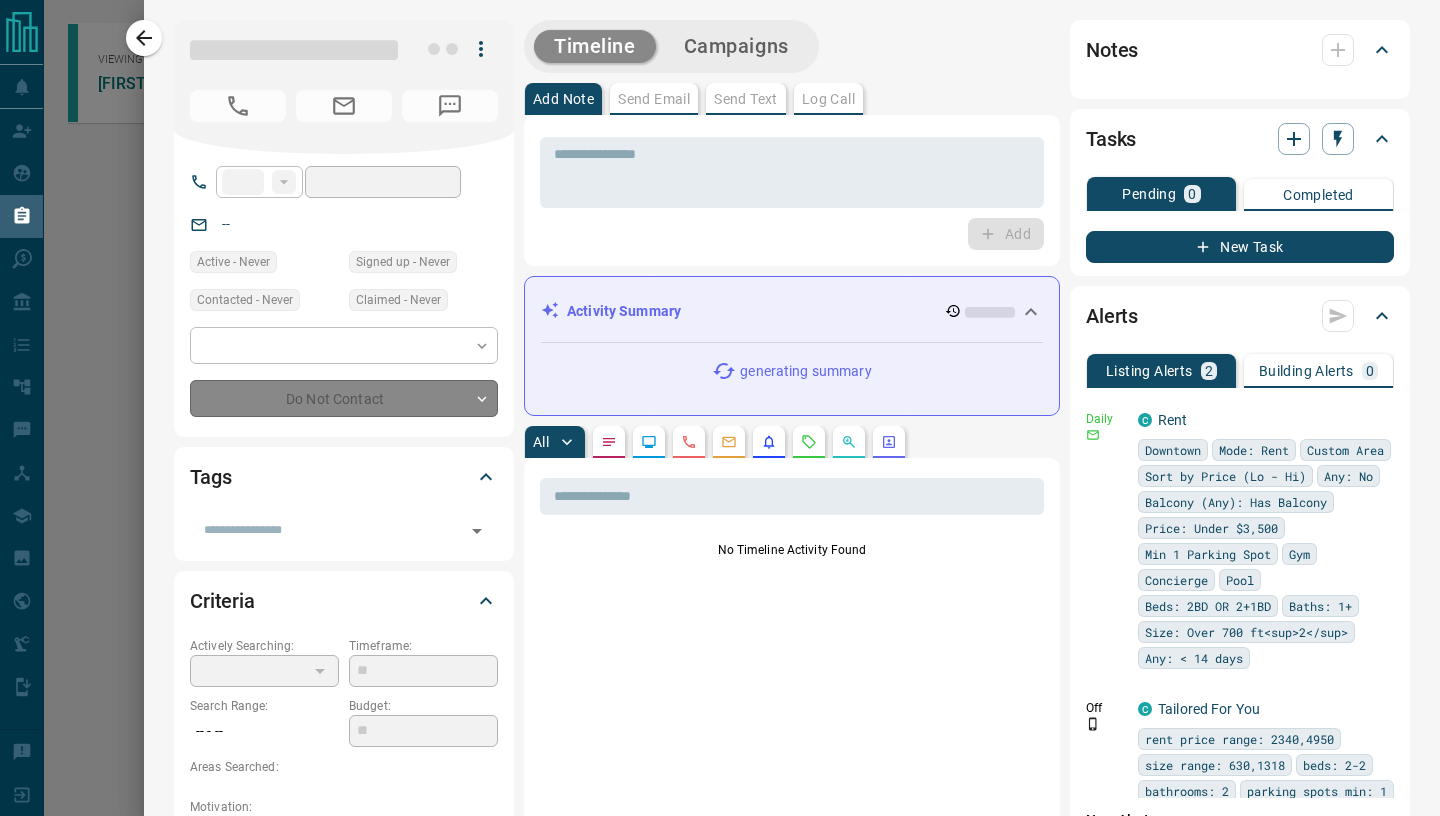 type on "*" 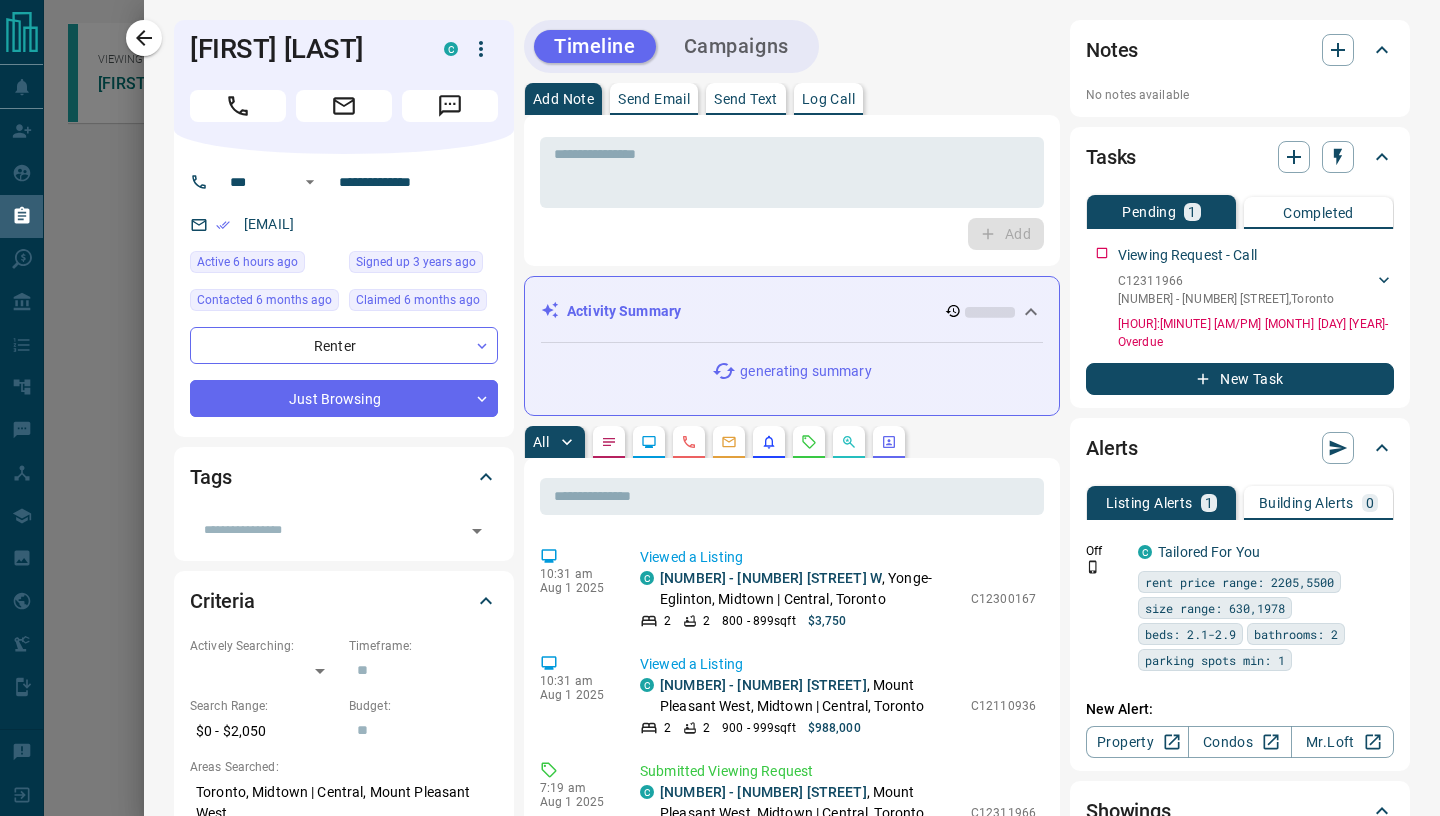 click 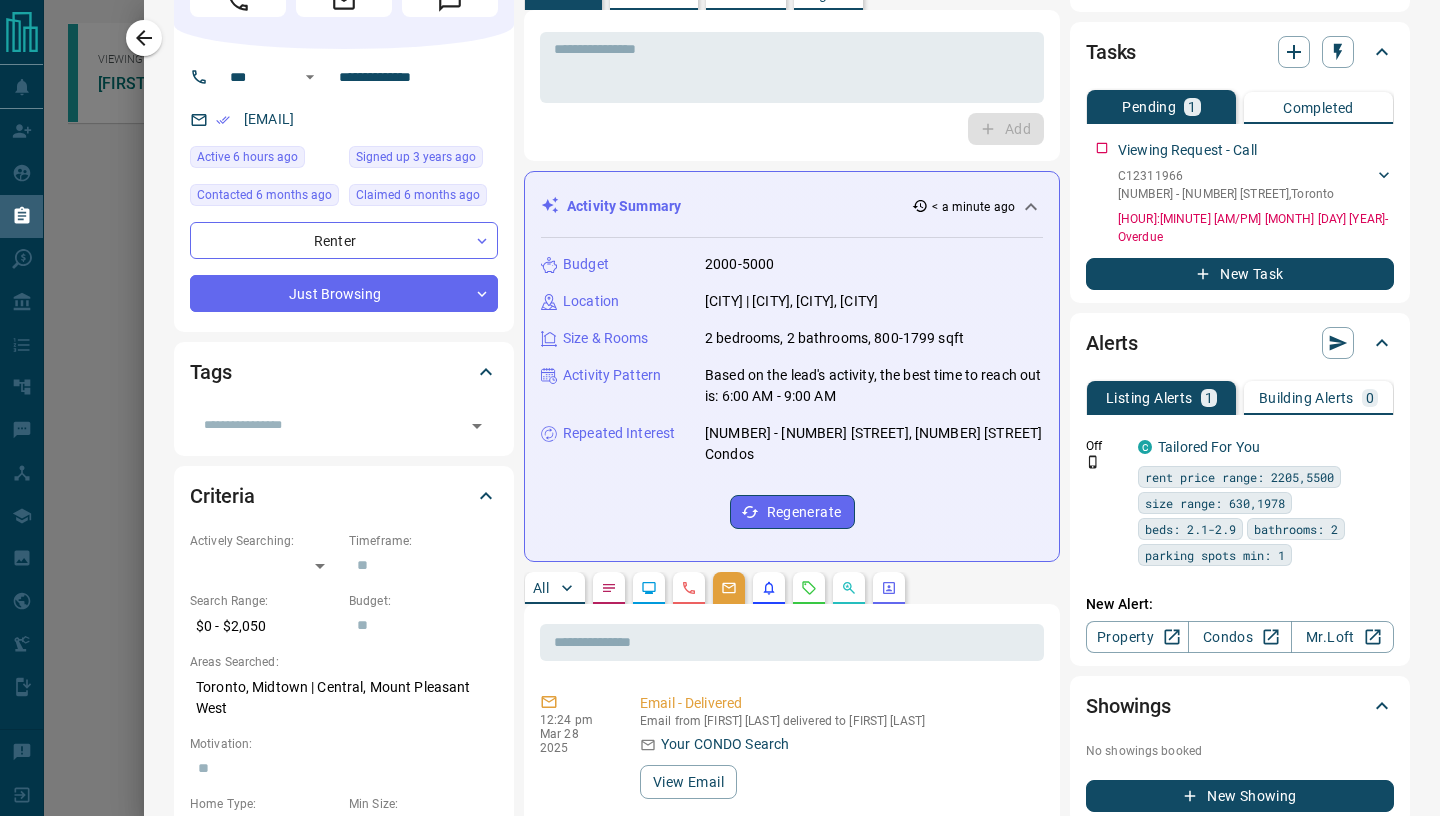 scroll, scrollTop: 157, scrollLeft: 0, axis: vertical 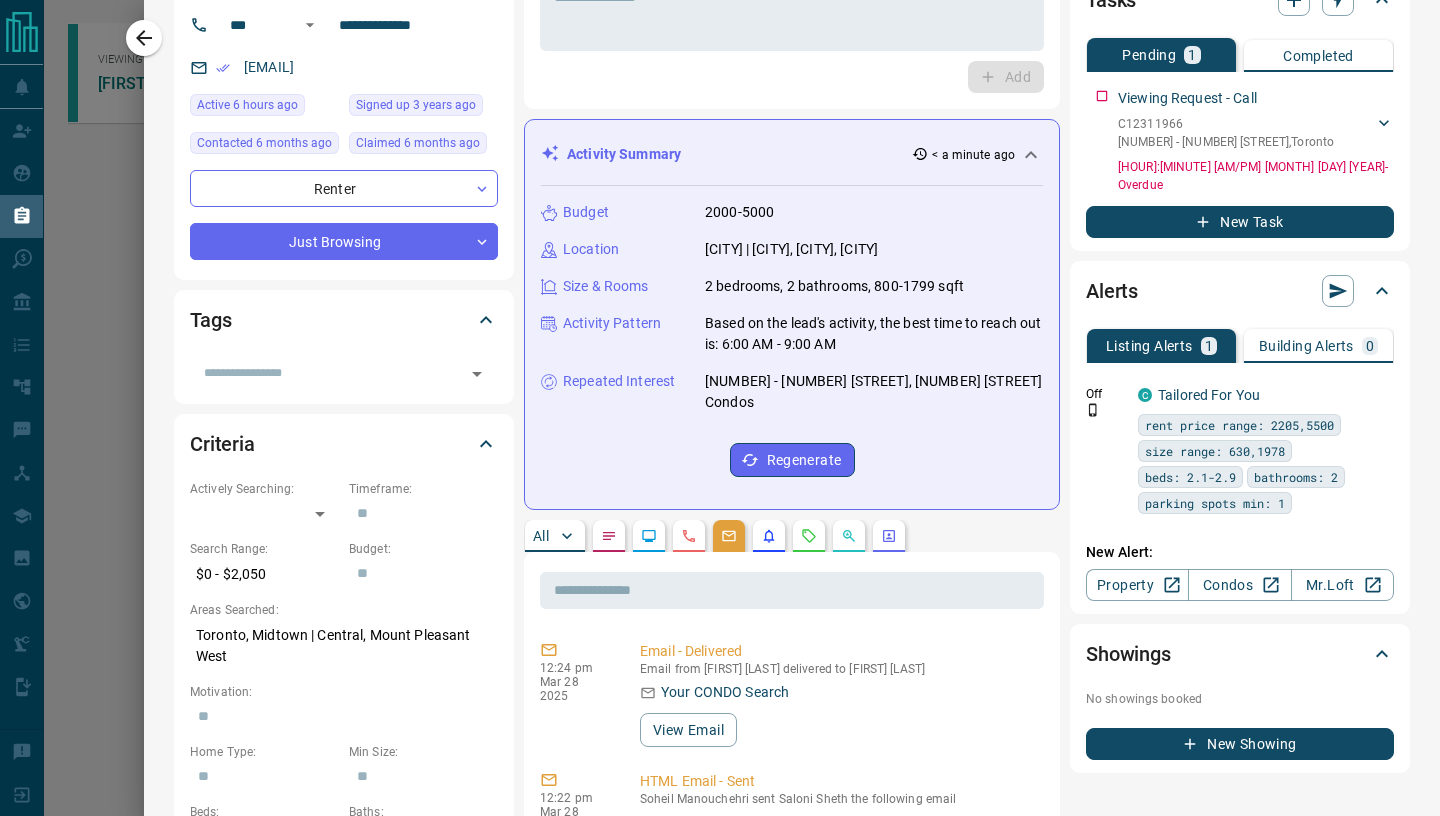 click 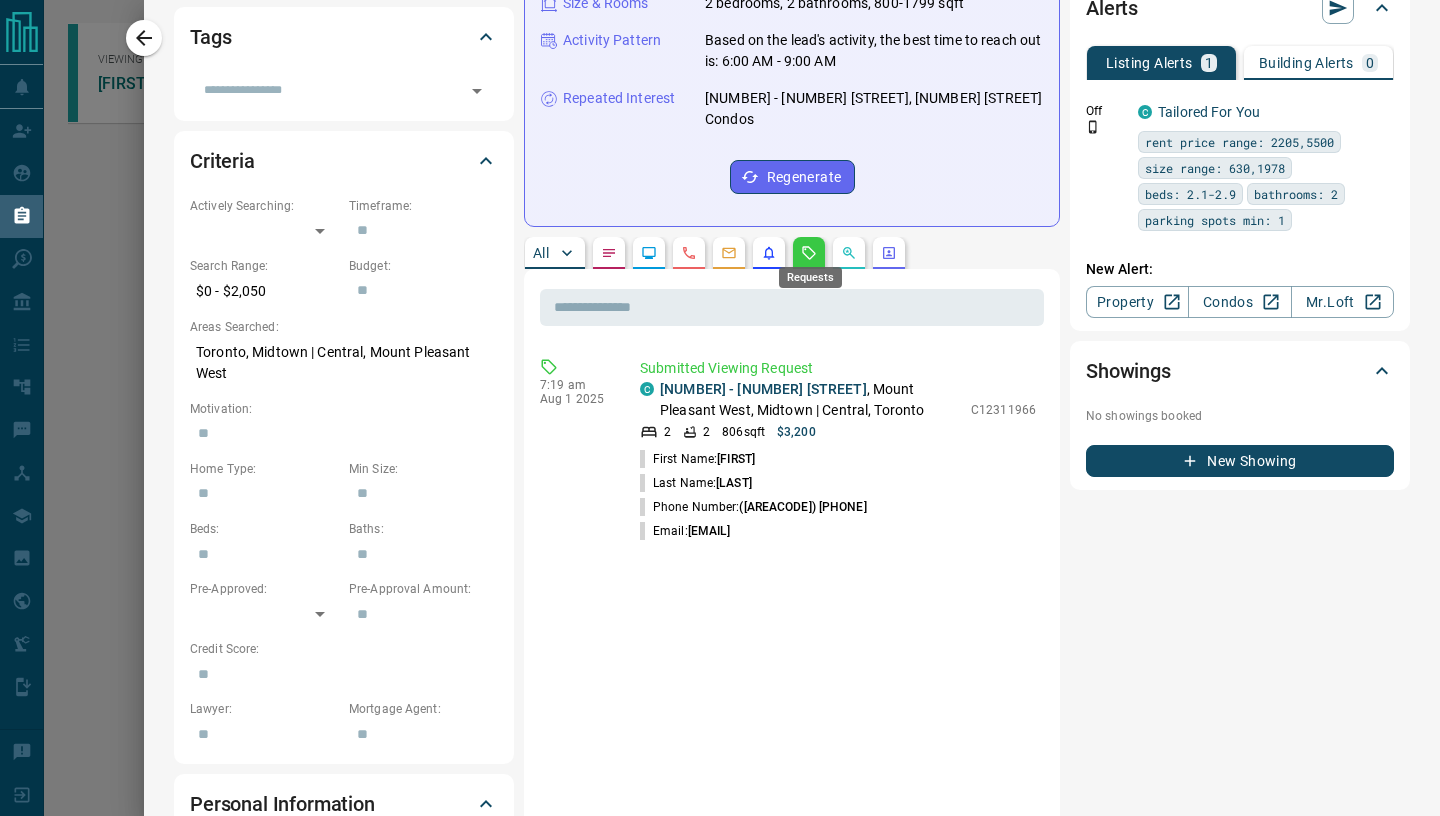 scroll, scrollTop: 448, scrollLeft: 0, axis: vertical 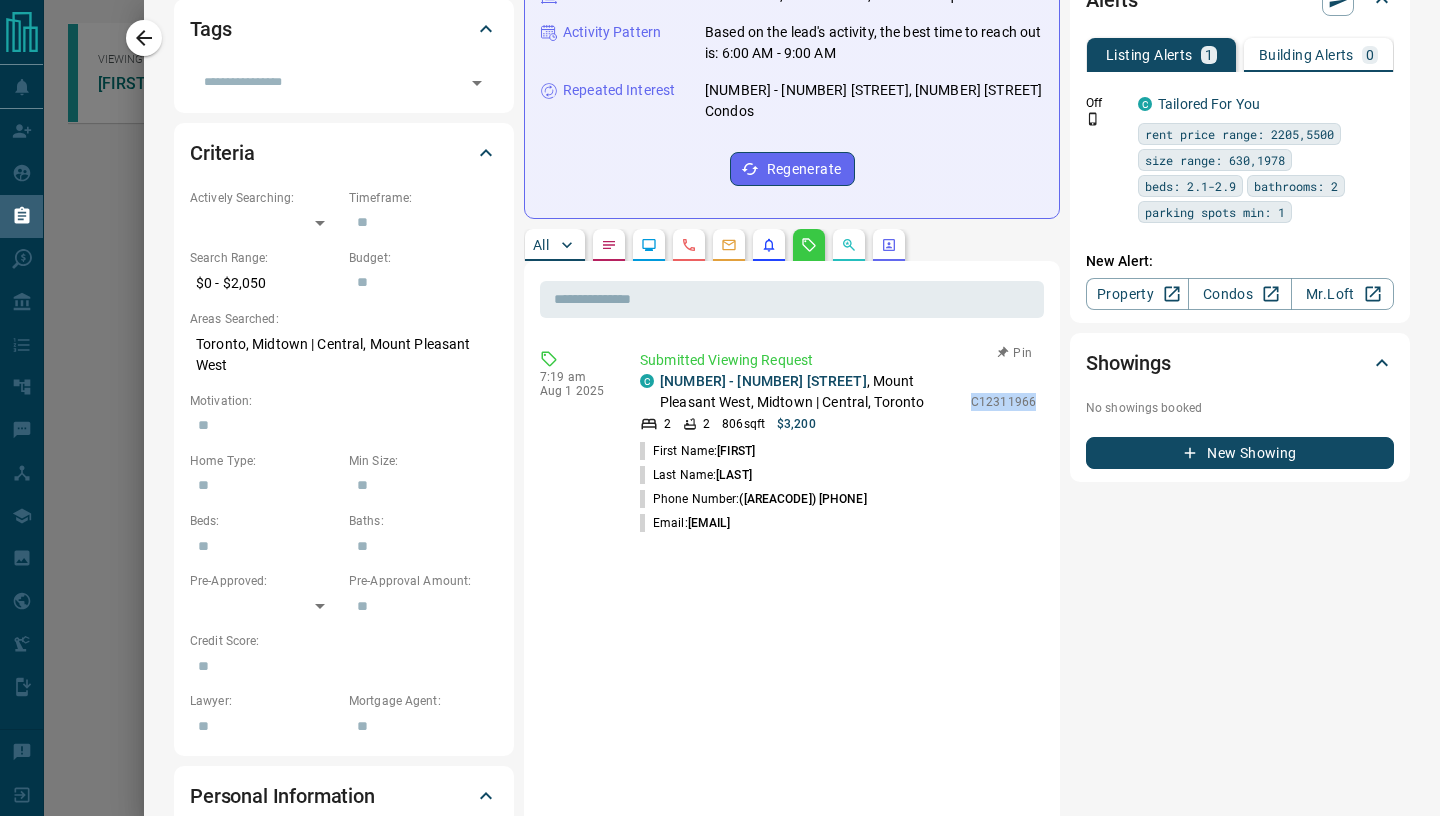 drag, startPoint x: 976, startPoint y: 401, endPoint x: 1035, endPoint y: 403, distance: 59.03389 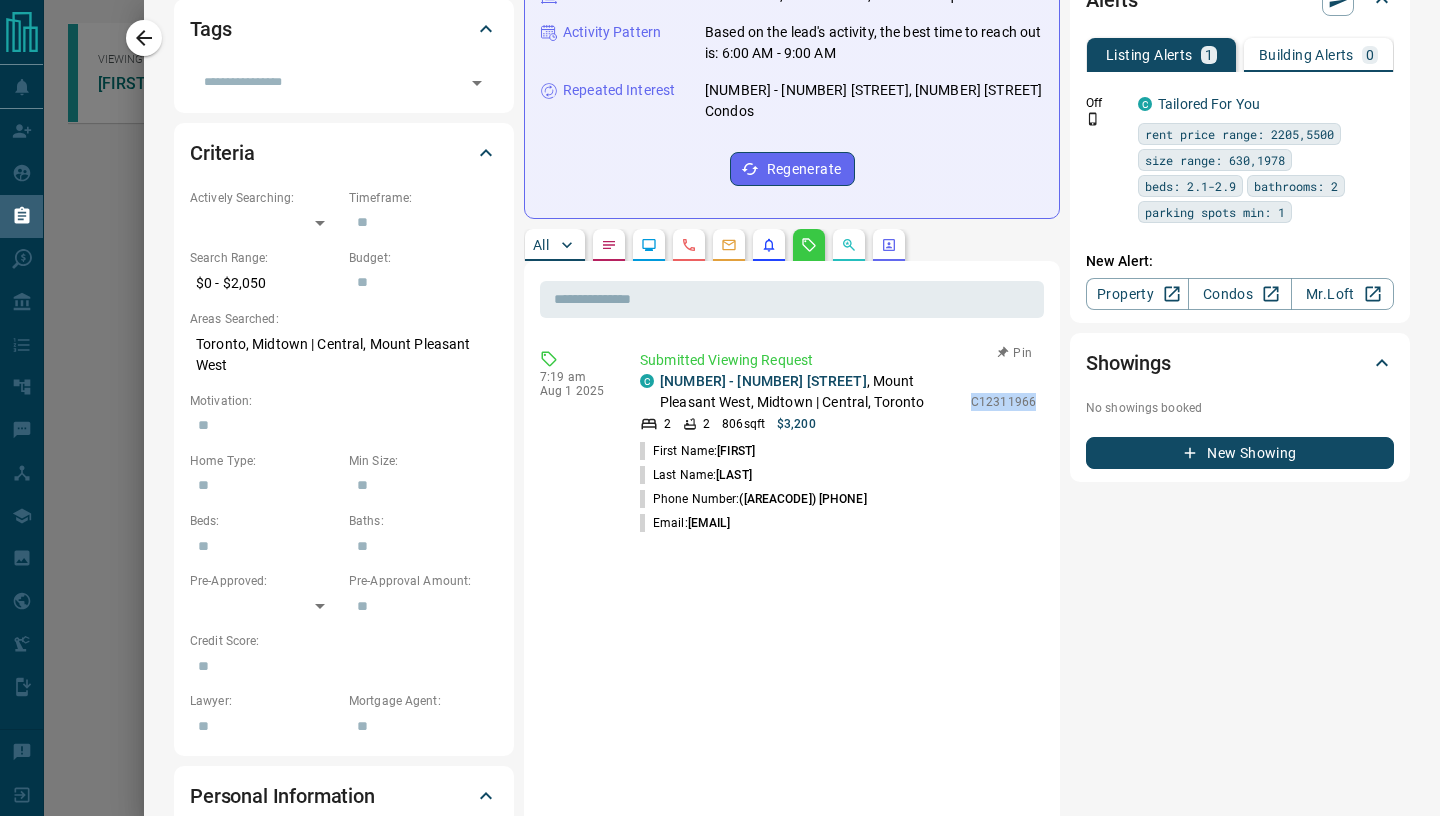 click on "Submitted Viewing Request C [NUMBER] - [NUMBER] [STREET] , [NEIGHBORHOOD], [NEIGHBORHOOD] | [NEIGHBORHOOD], [CITY] 2 2 [SQFT] $ [PRICE] C[NUMBER] First Name: [FIRST] Last Name: [LAST] Phone Number: [PHONE] Email: [EMAIL]" at bounding box center [842, 442] 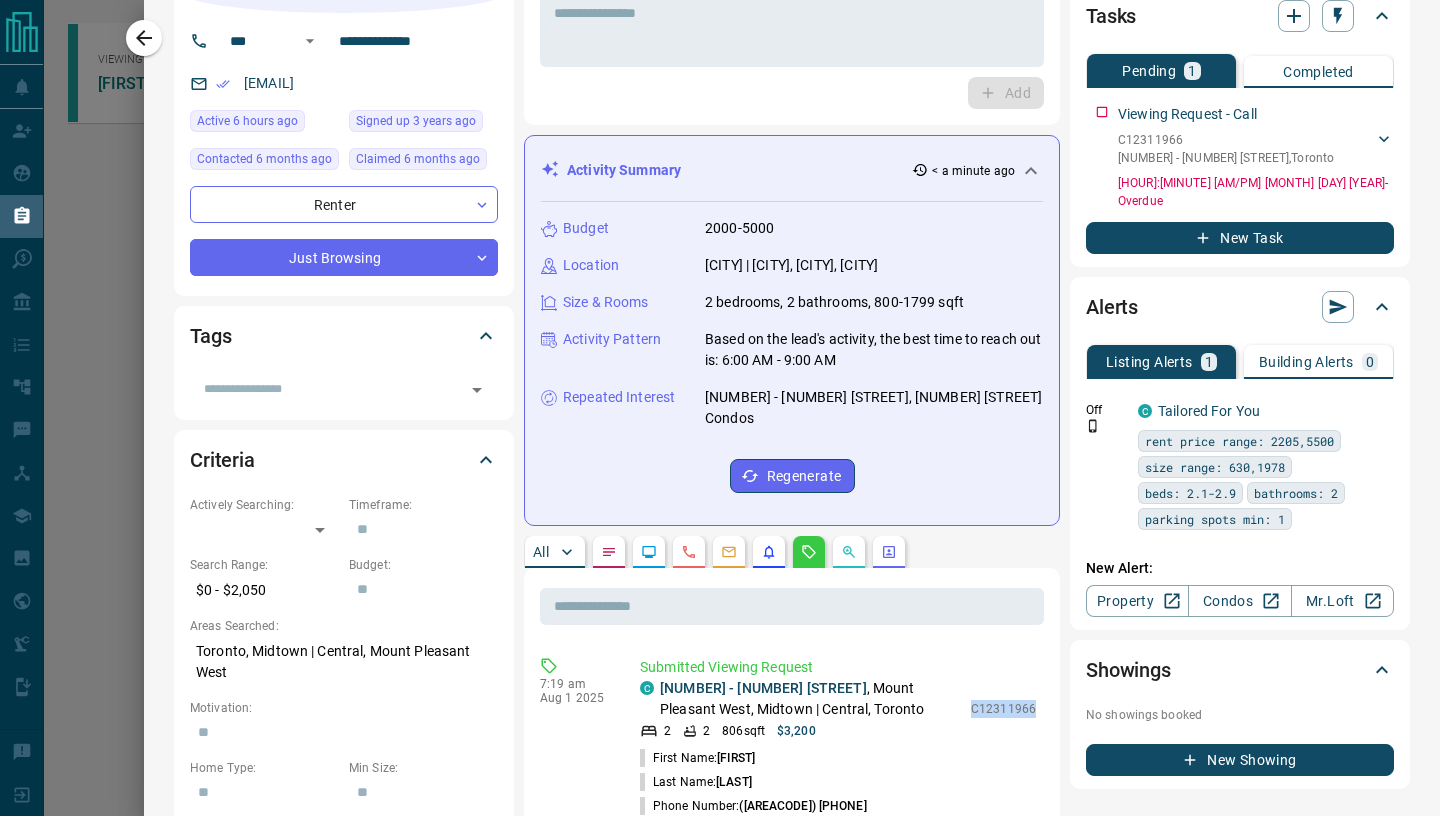 scroll, scrollTop: 61, scrollLeft: 0, axis: vertical 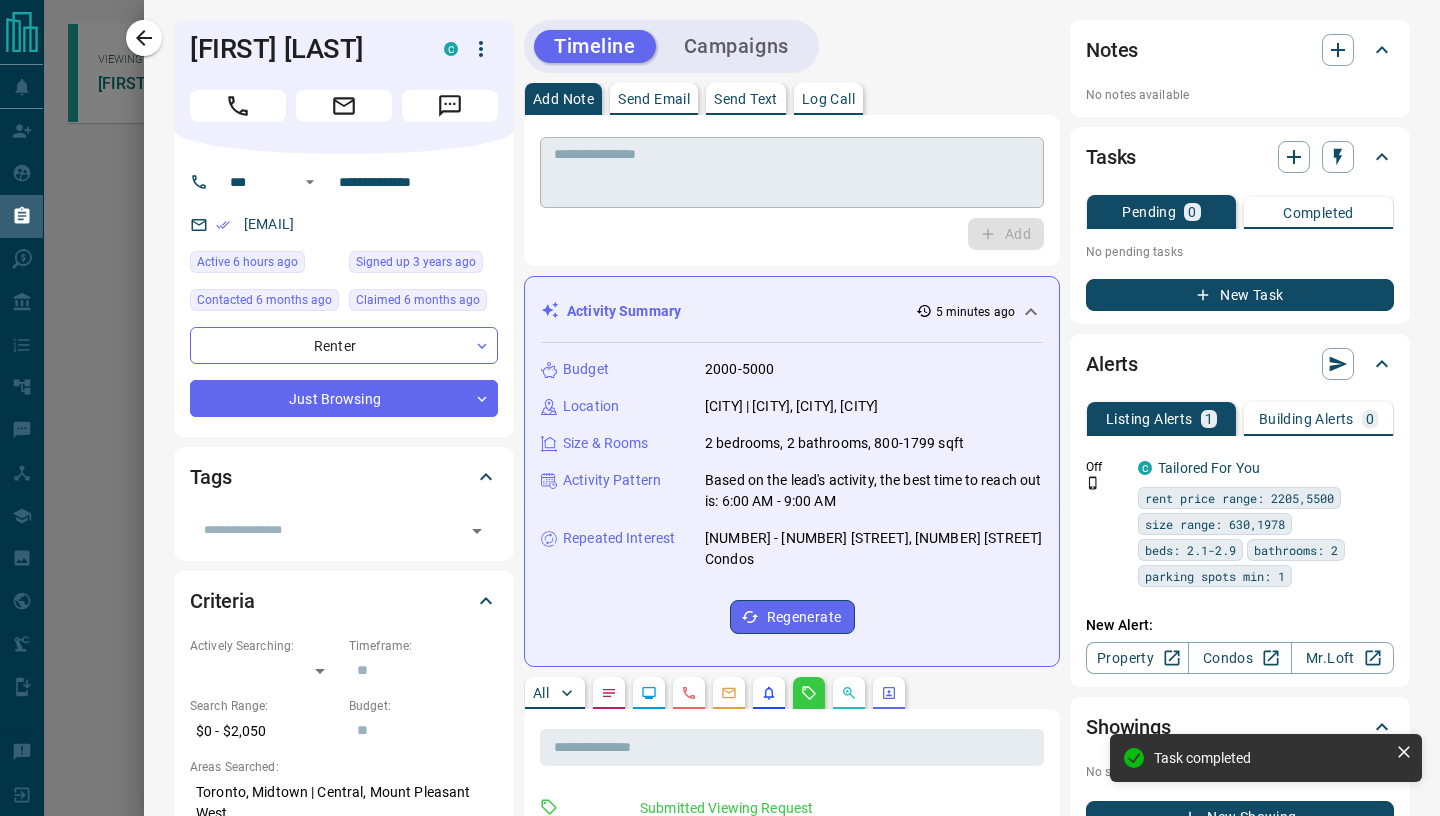 click at bounding box center [792, 173] 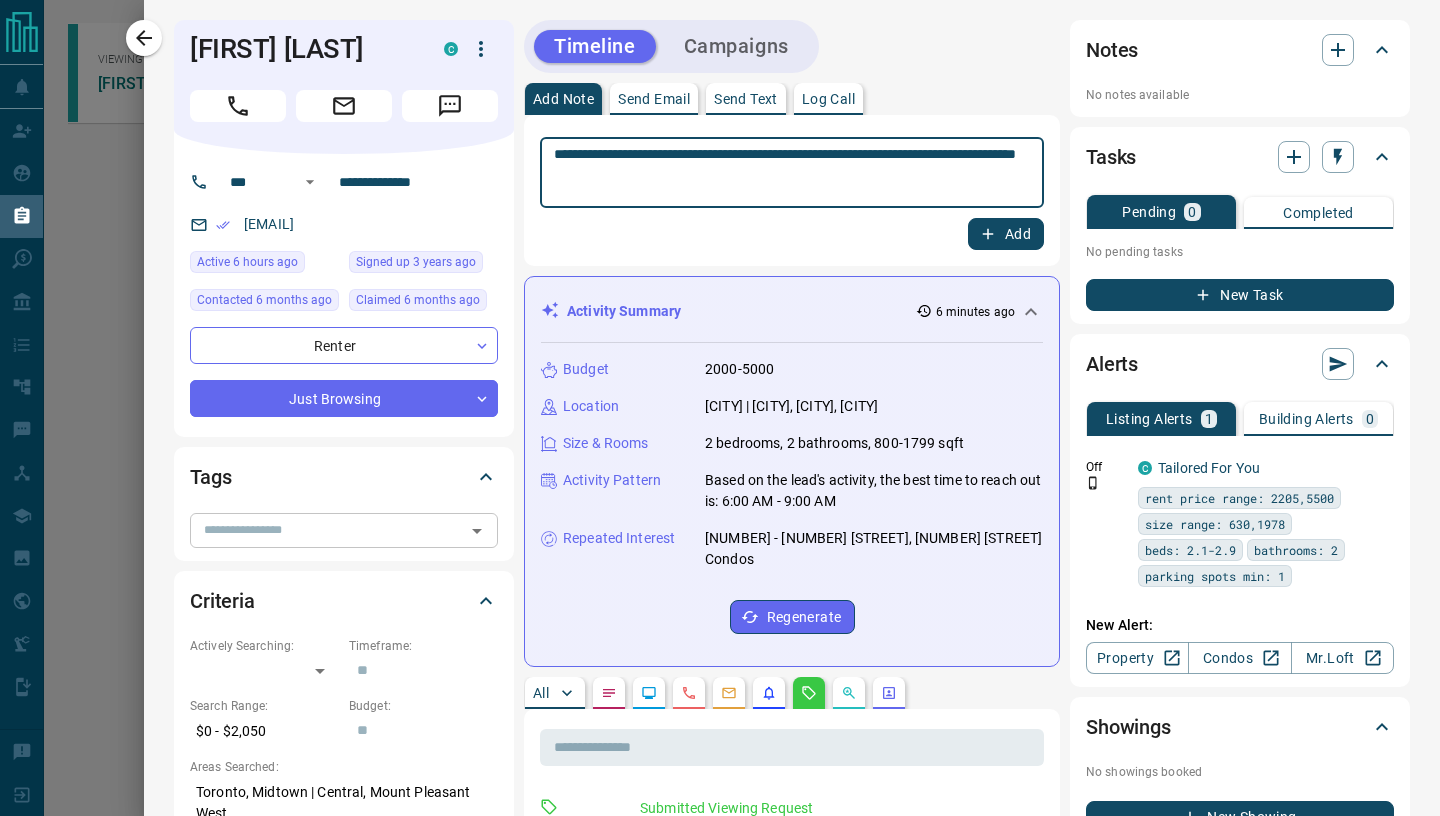 click 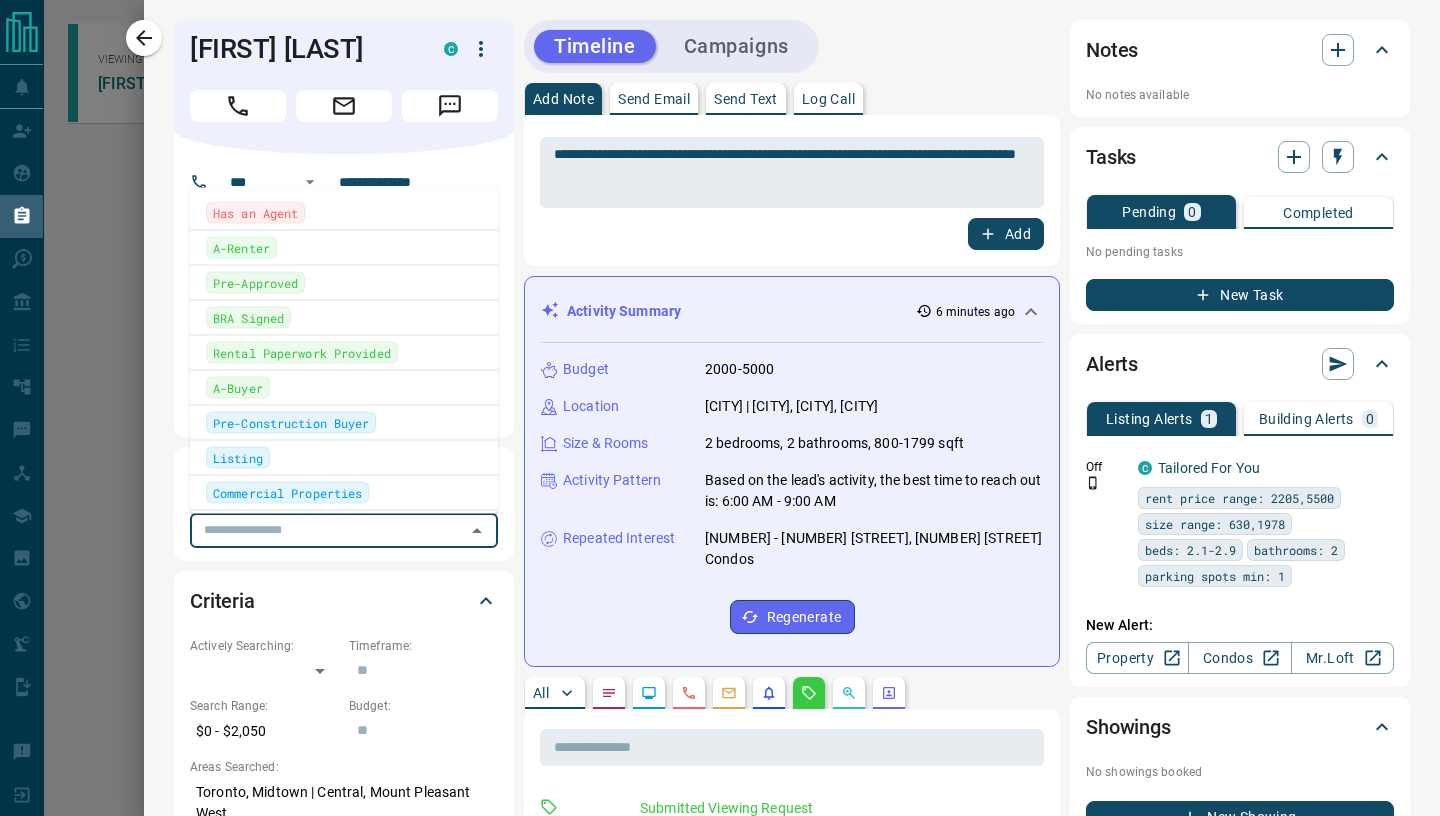click on "Has an Agent" at bounding box center [344, 212] 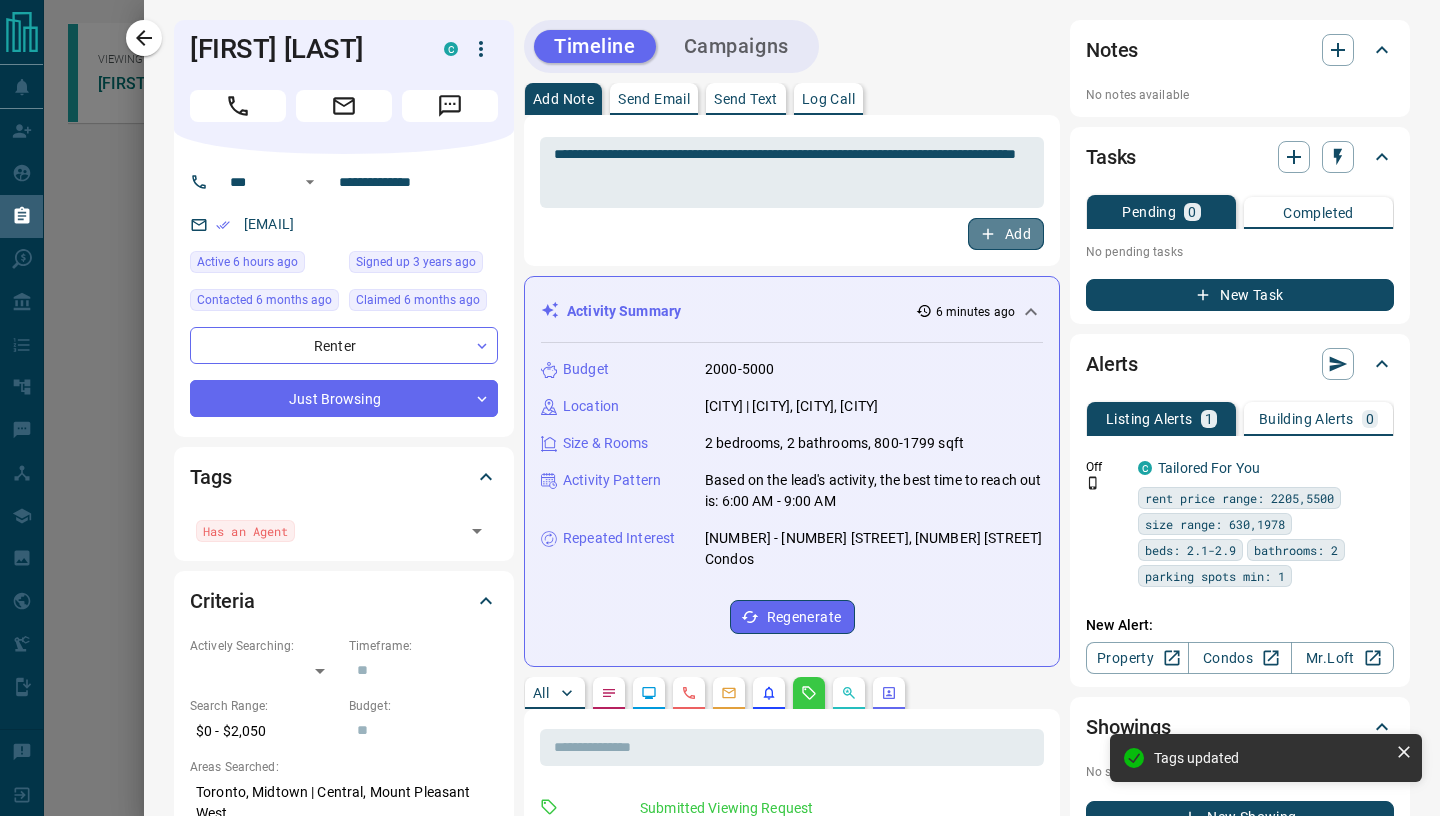 click 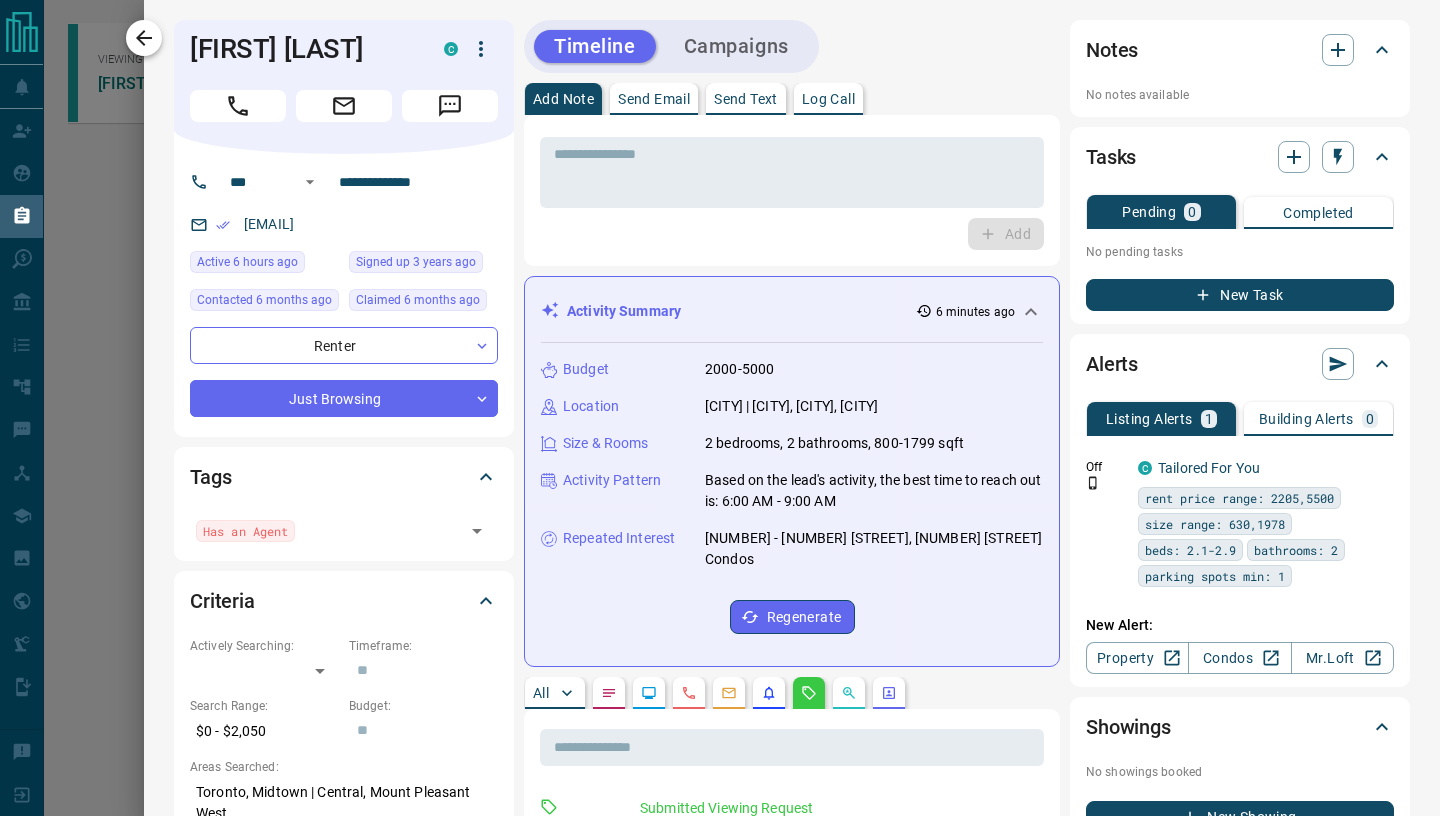 click 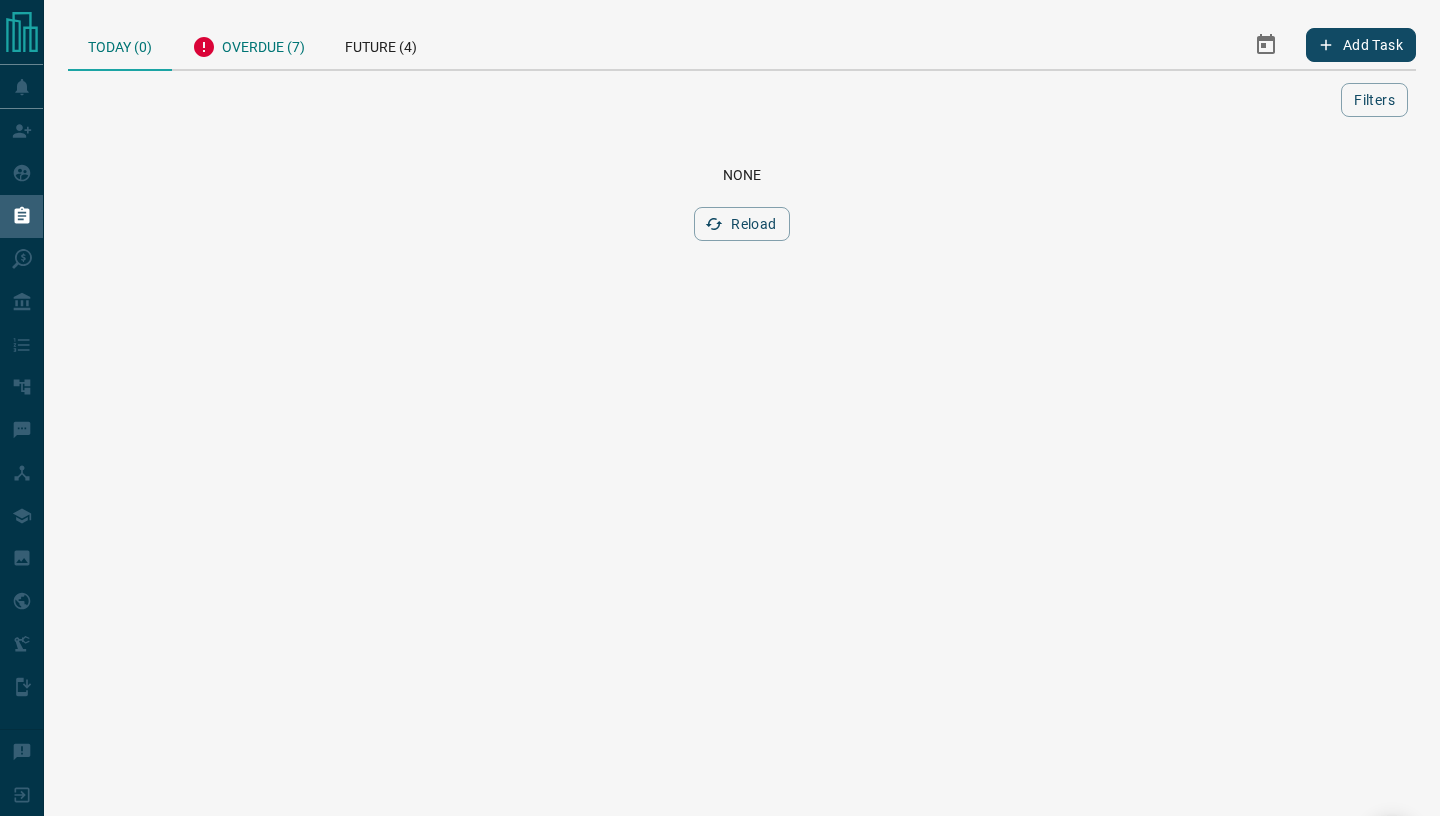 click on "Overdue (7)" at bounding box center [248, 44] 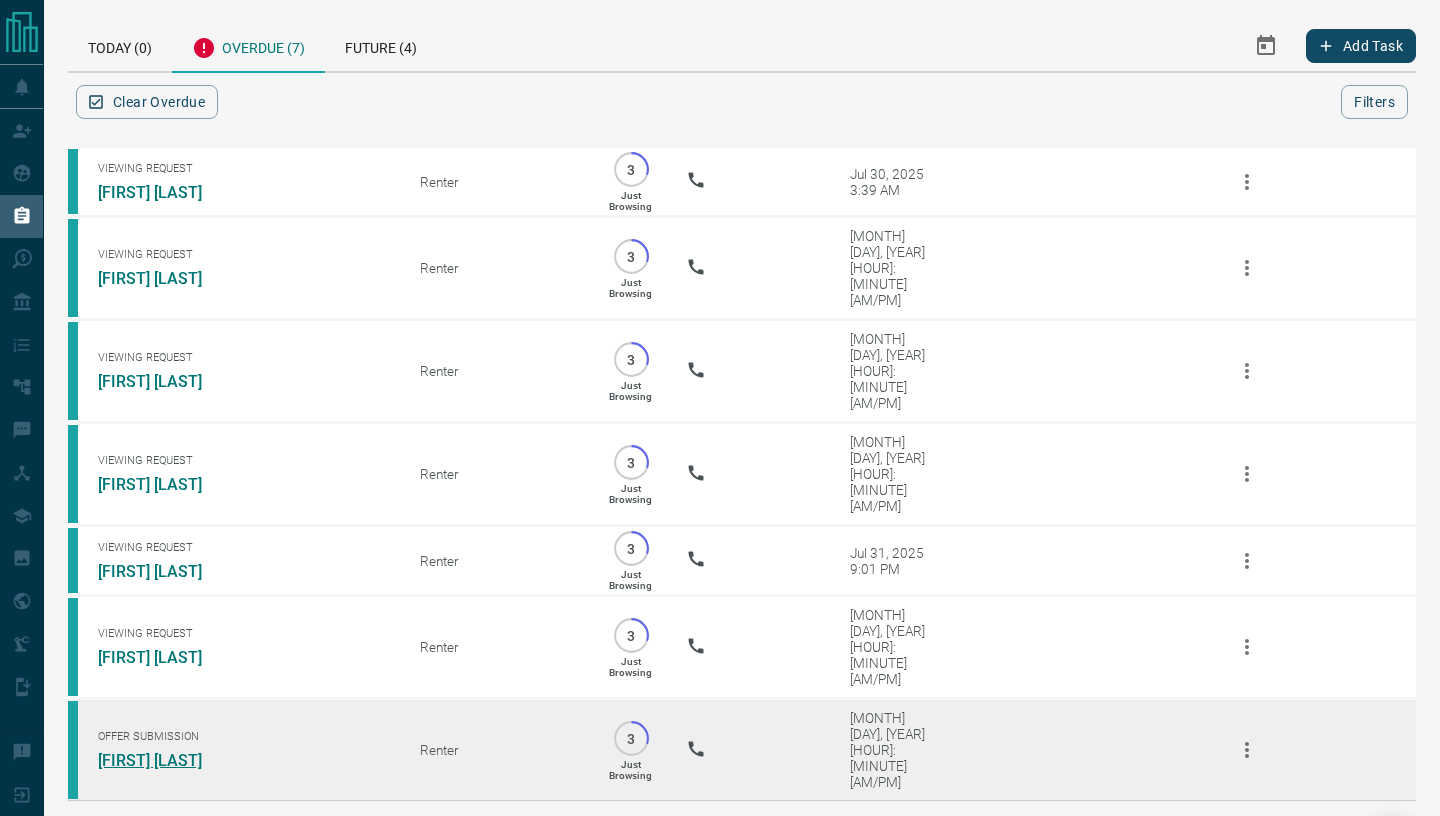 click on "[FIRST] [LAST]" at bounding box center (173, 760) 